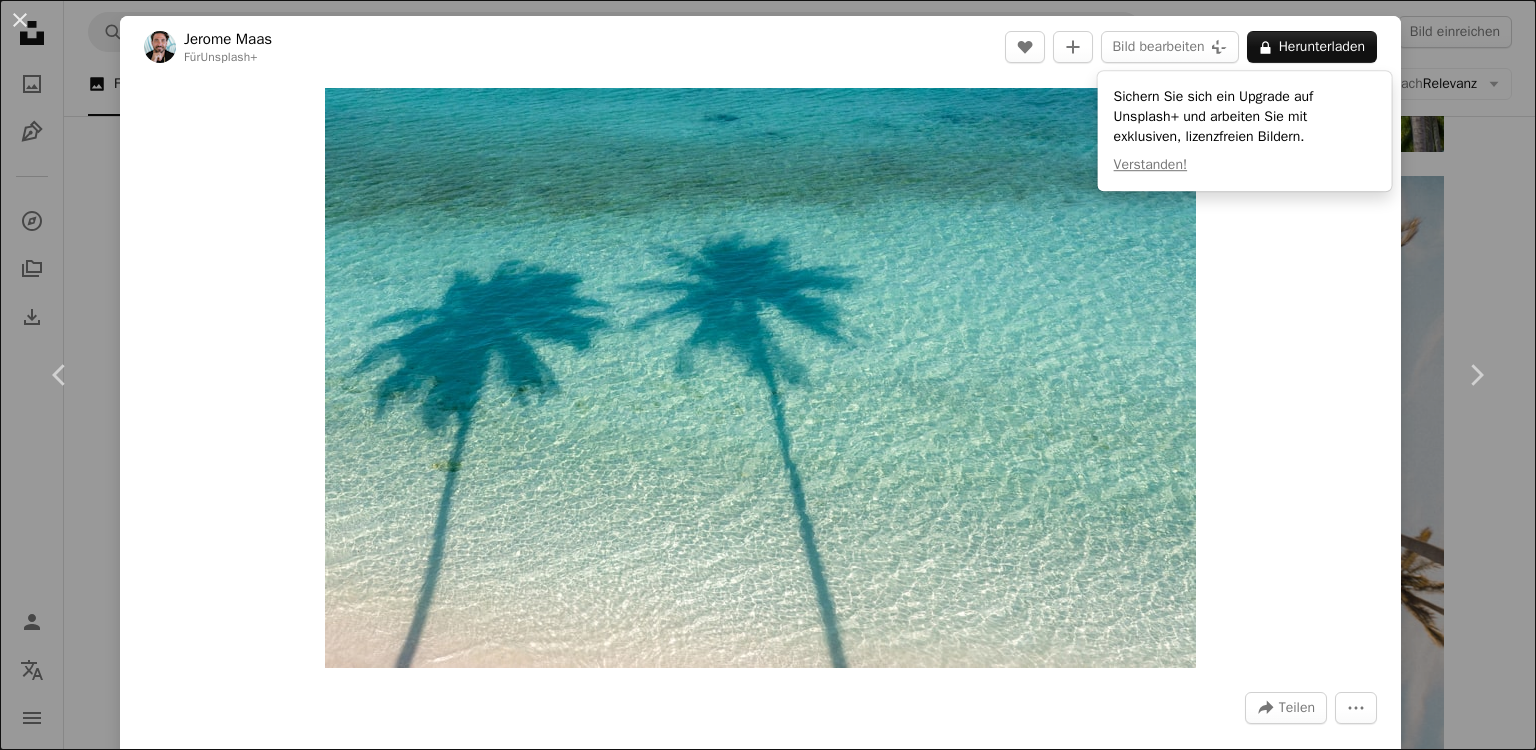 scroll, scrollTop: 2640, scrollLeft: 0, axis: vertical 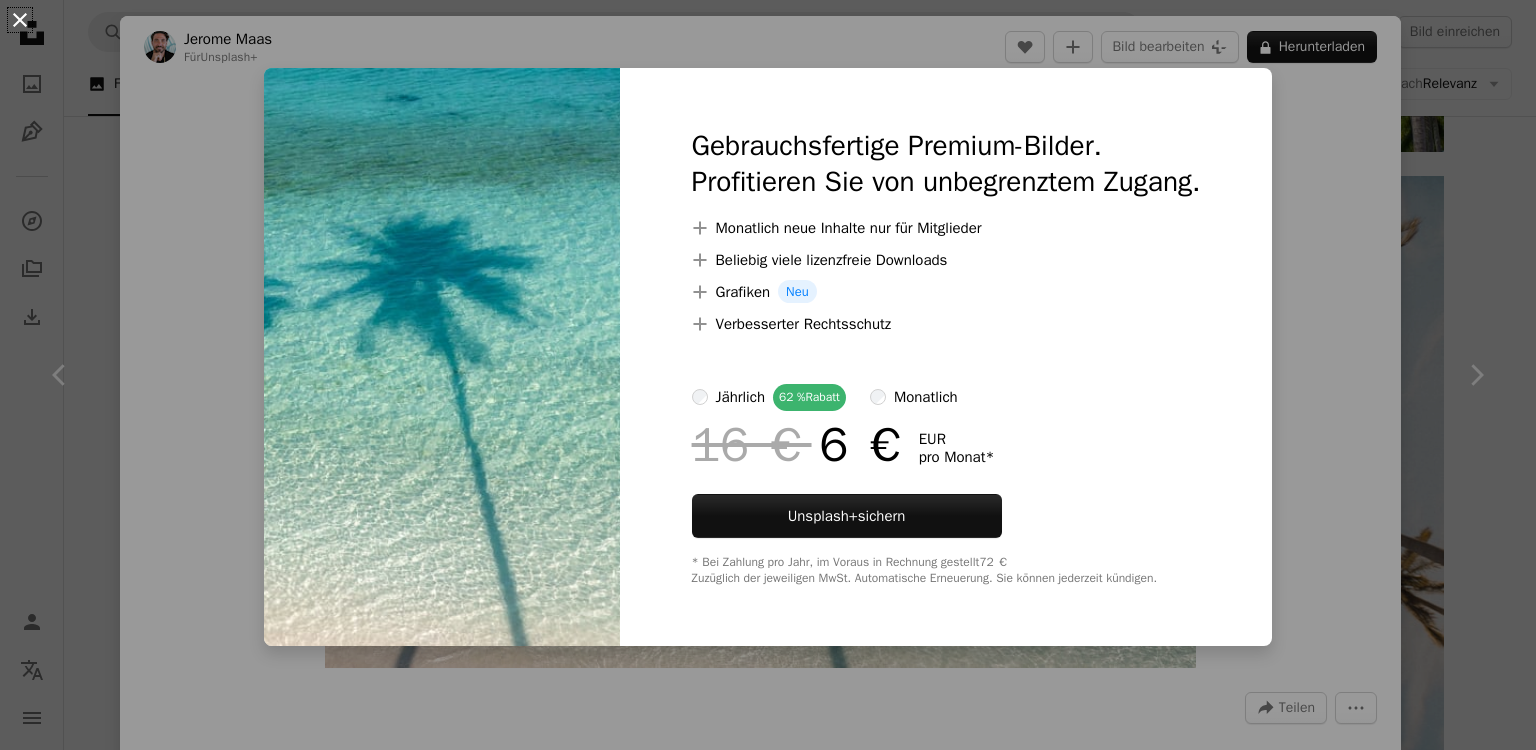 click on "An X shape" at bounding box center [20, 20] 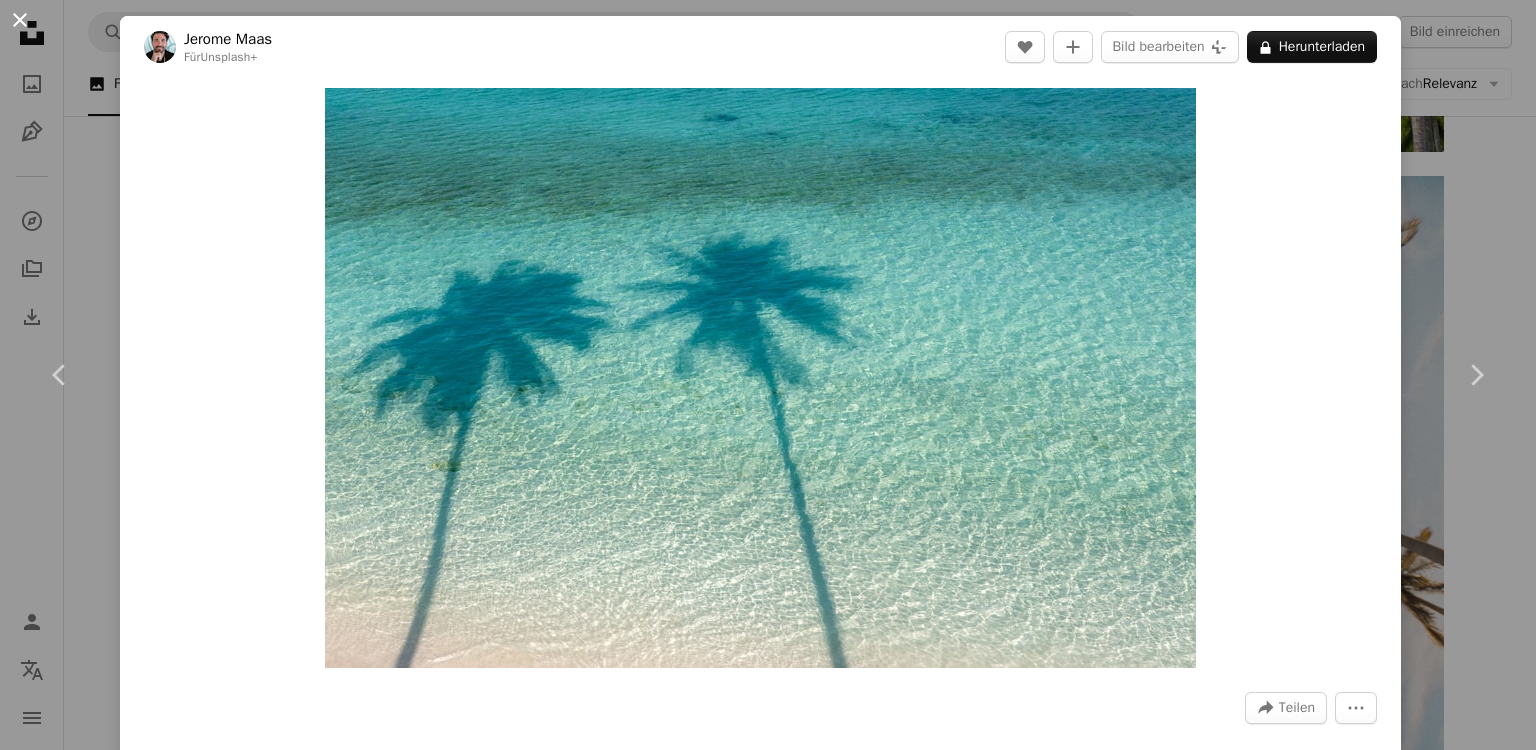 click on "An X shape" at bounding box center [20, 20] 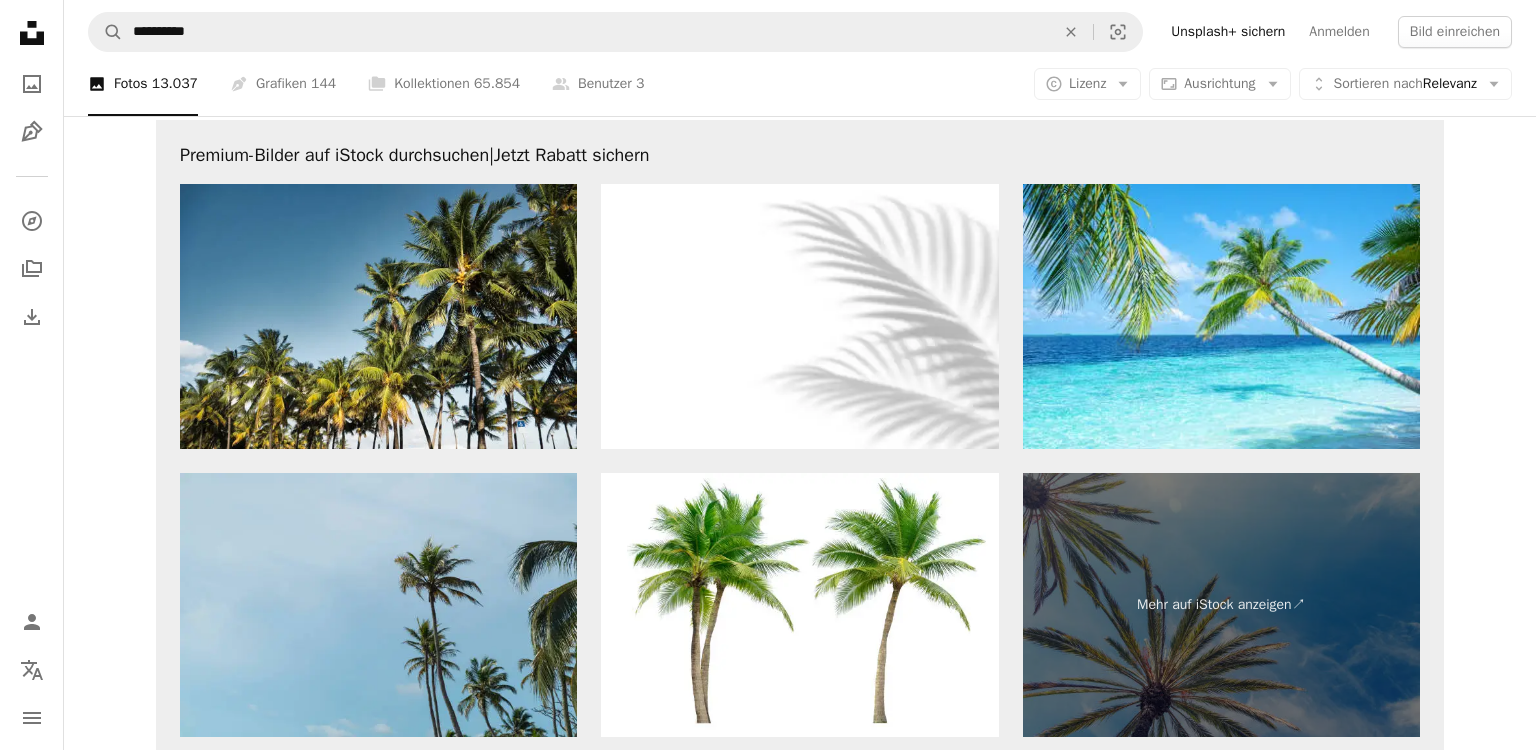scroll, scrollTop: 7355, scrollLeft: 0, axis: vertical 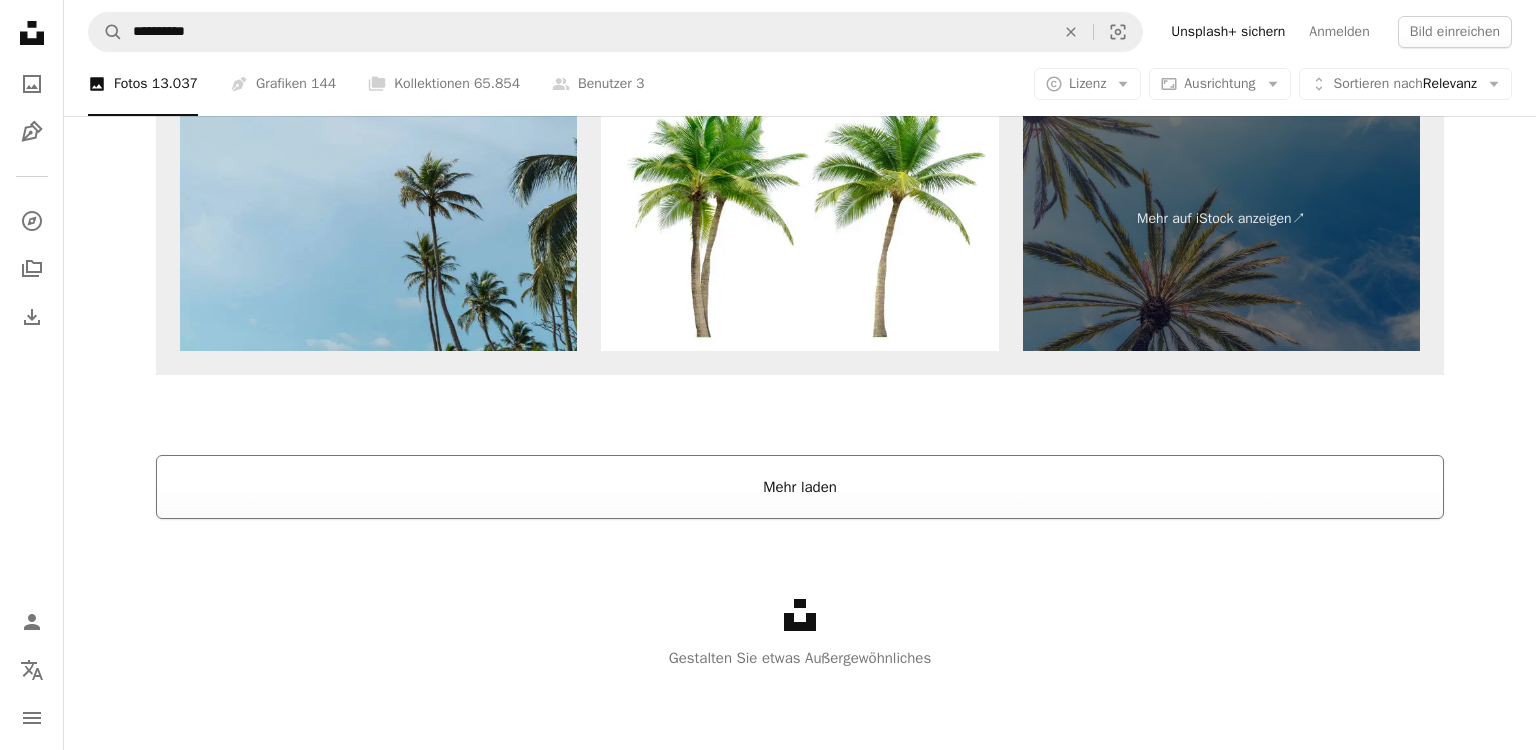 click on "Mehr laden" at bounding box center [800, 487] 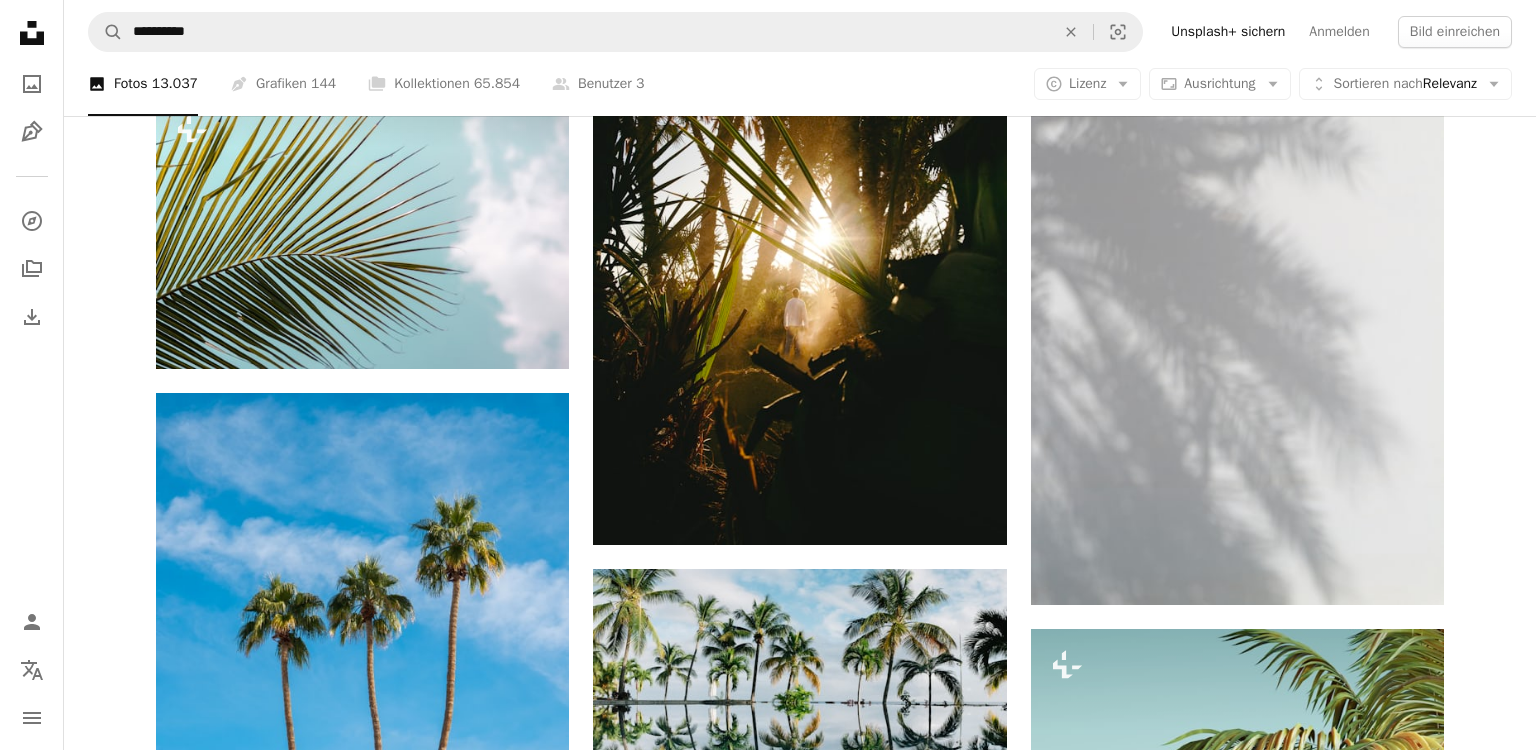 scroll, scrollTop: 5896, scrollLeft: 0, axis: vertical 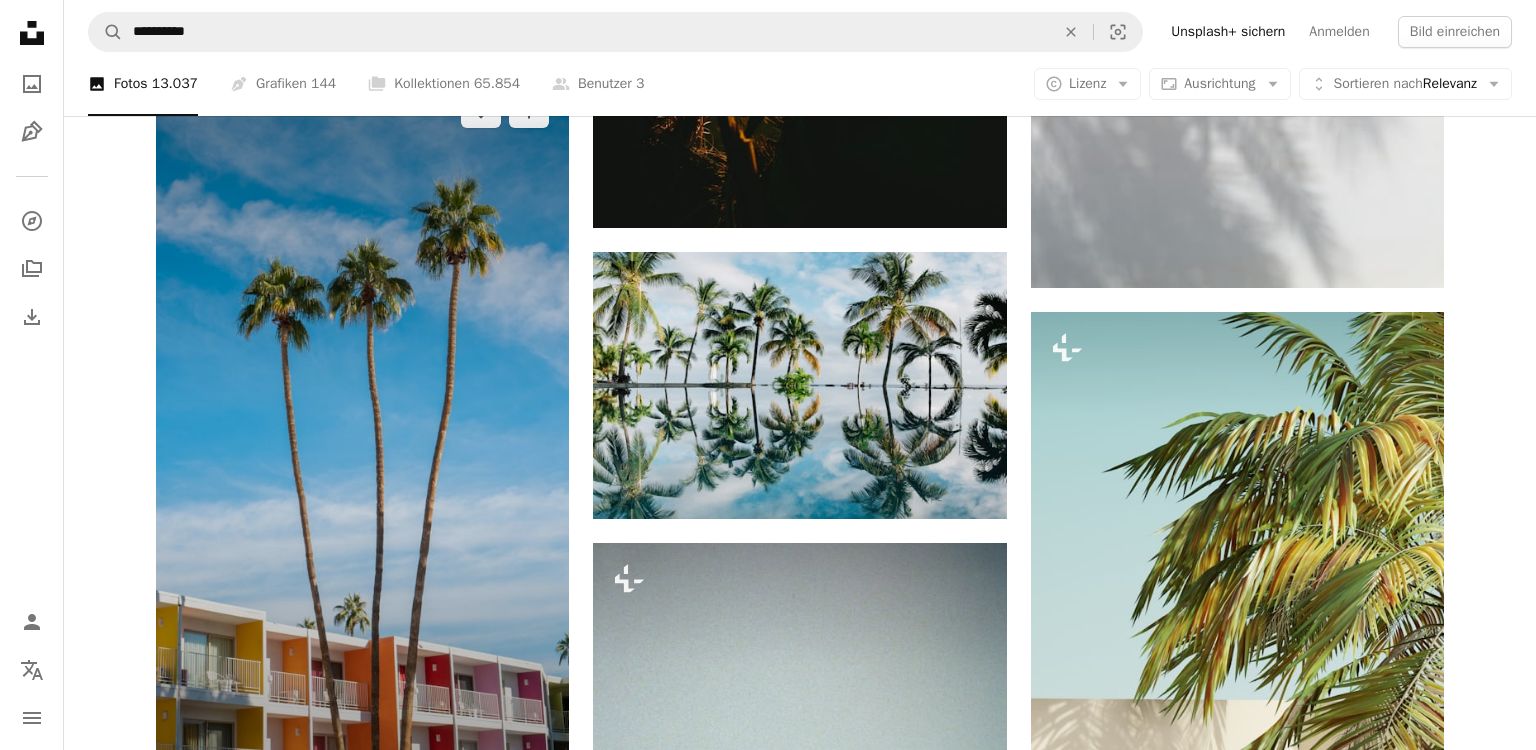 click at bounding box center [362, 443] 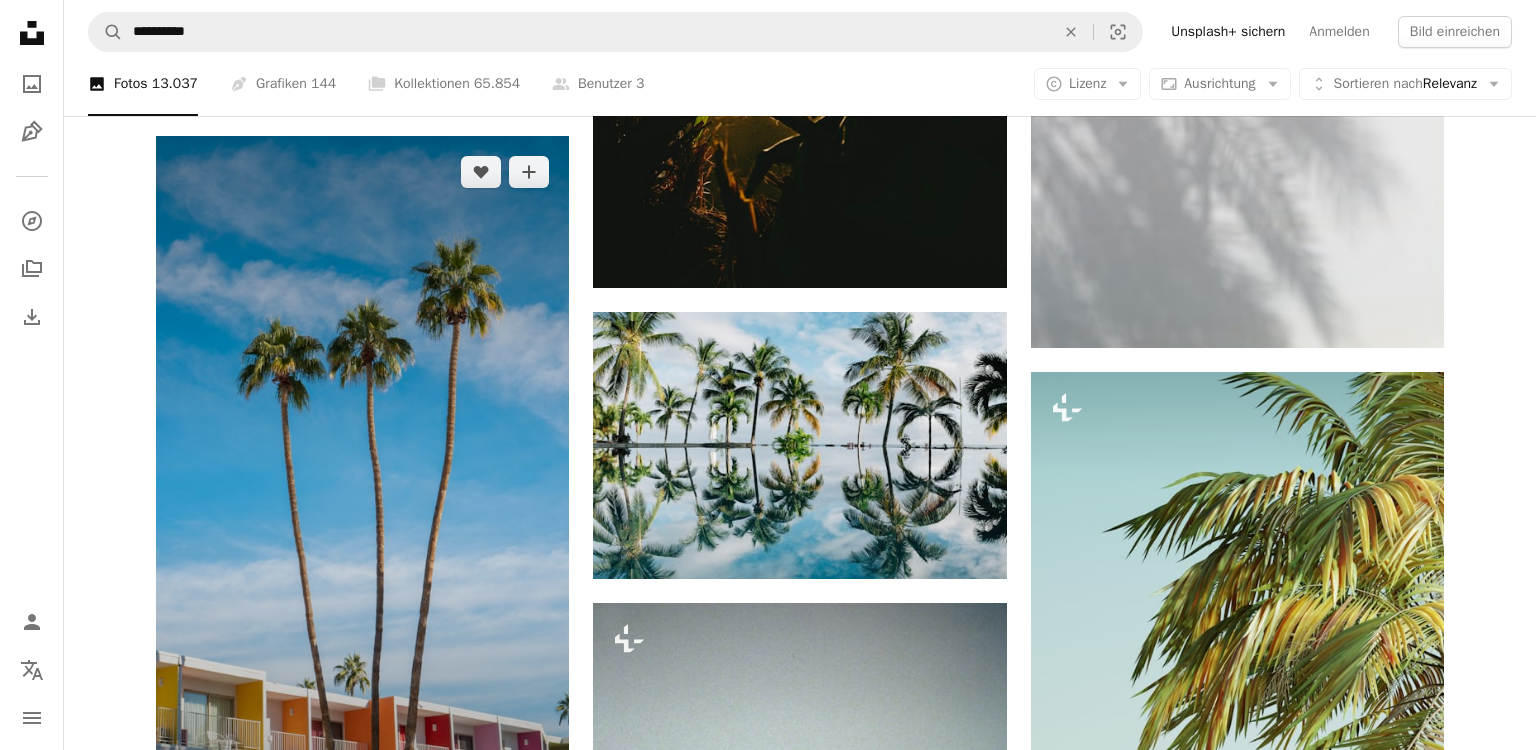 scroll, scrollTop: 5790, scrollLeft: 0, axis: vertical 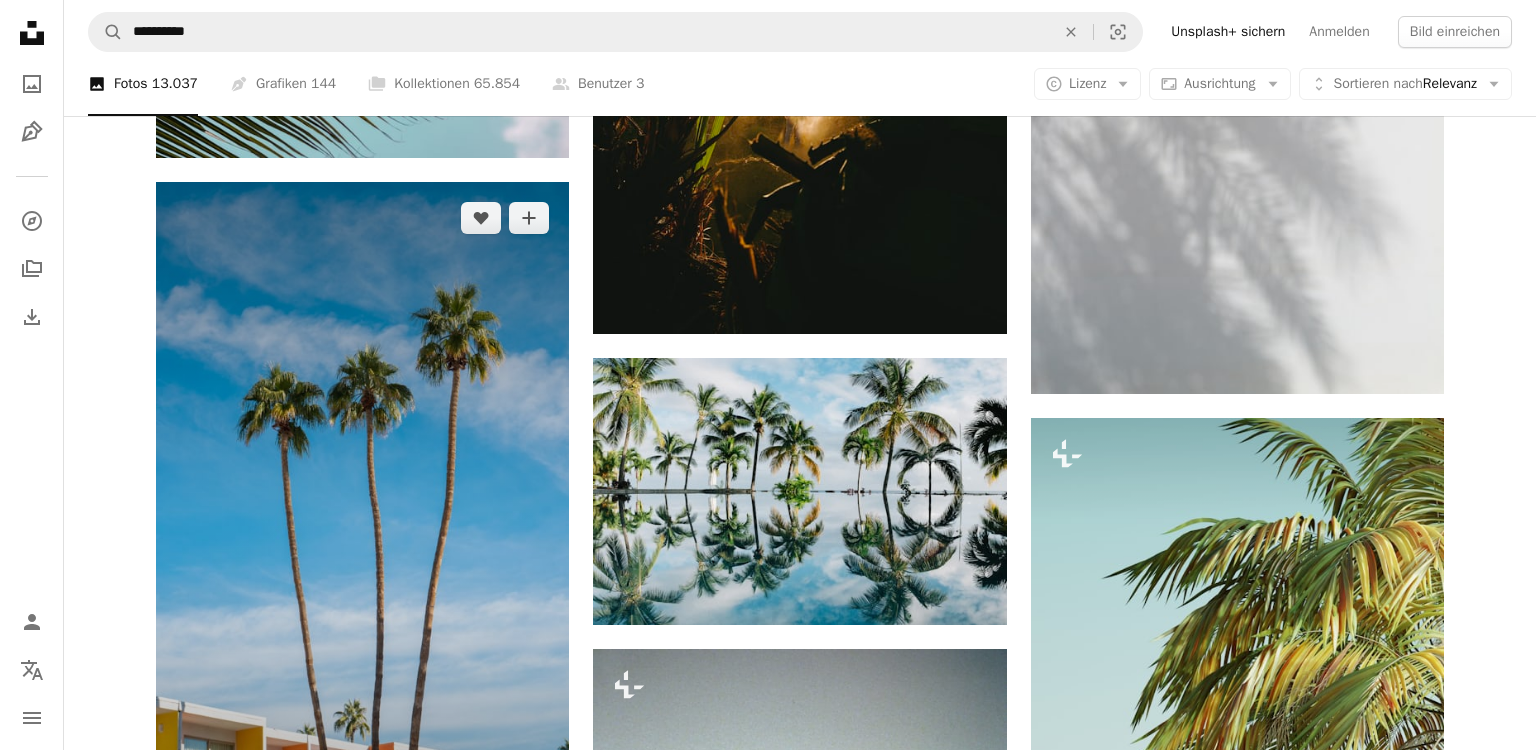 click at bounding box center [362, 549] 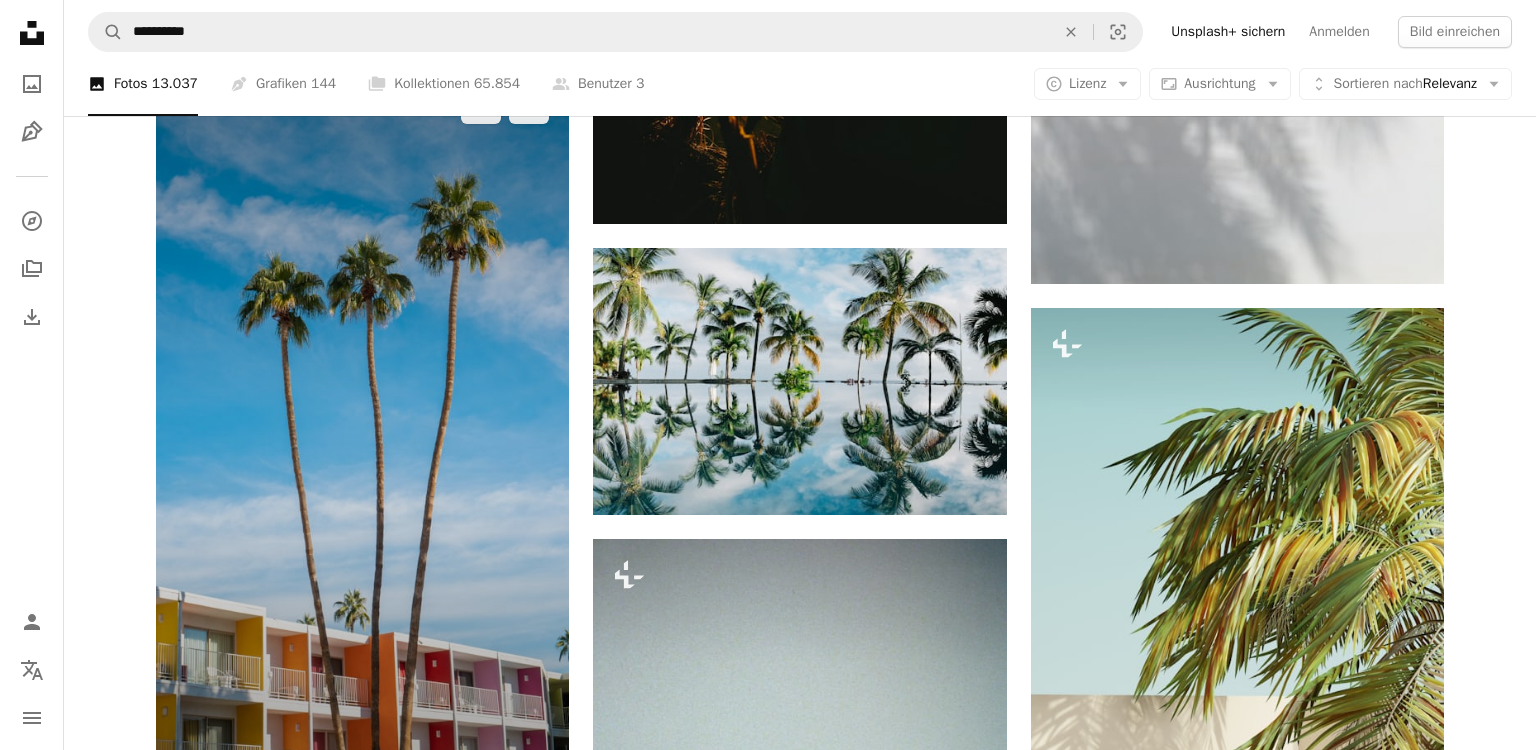 scroll, scrollTop: 6001, scrollLeft: 0, axis: vertical 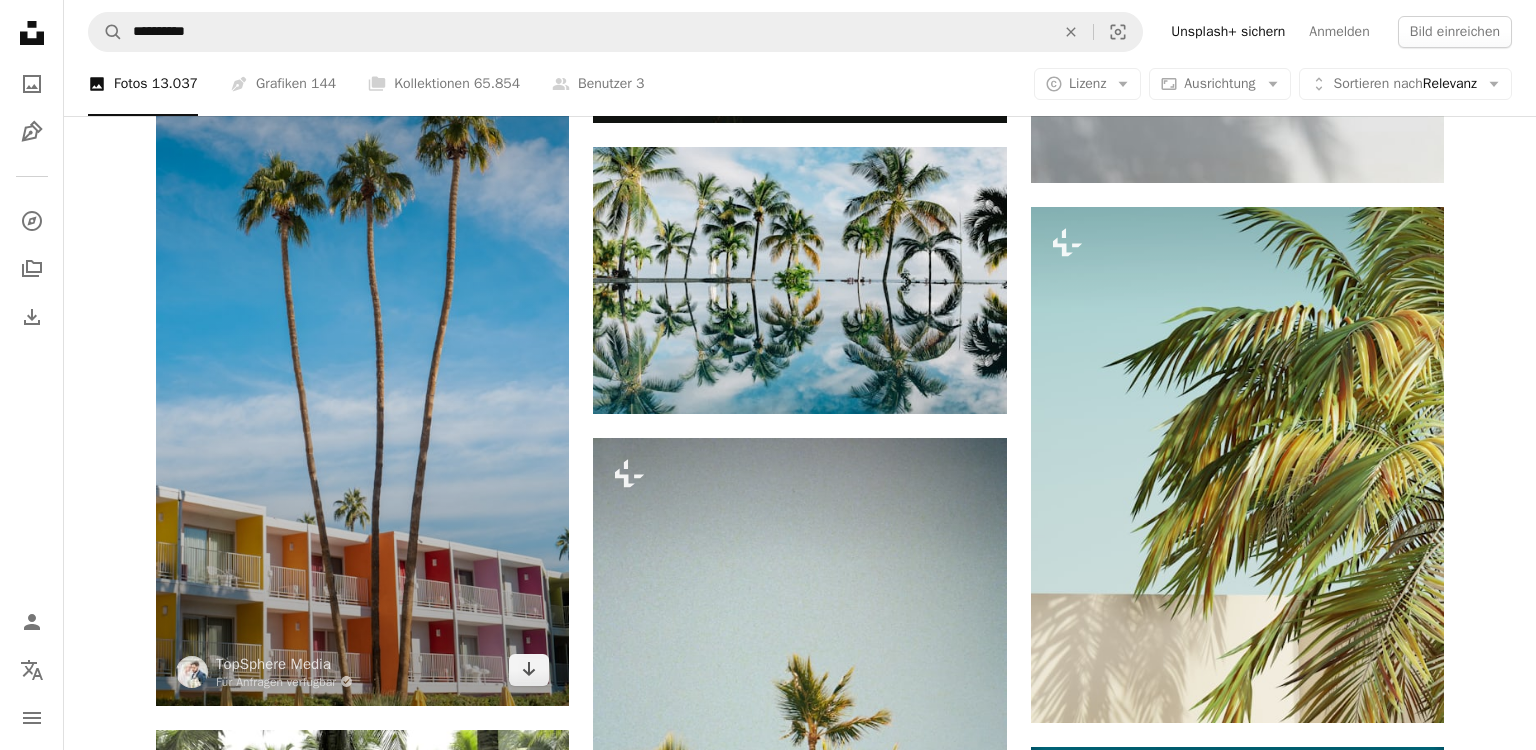 click at bounding box center [362, 338] 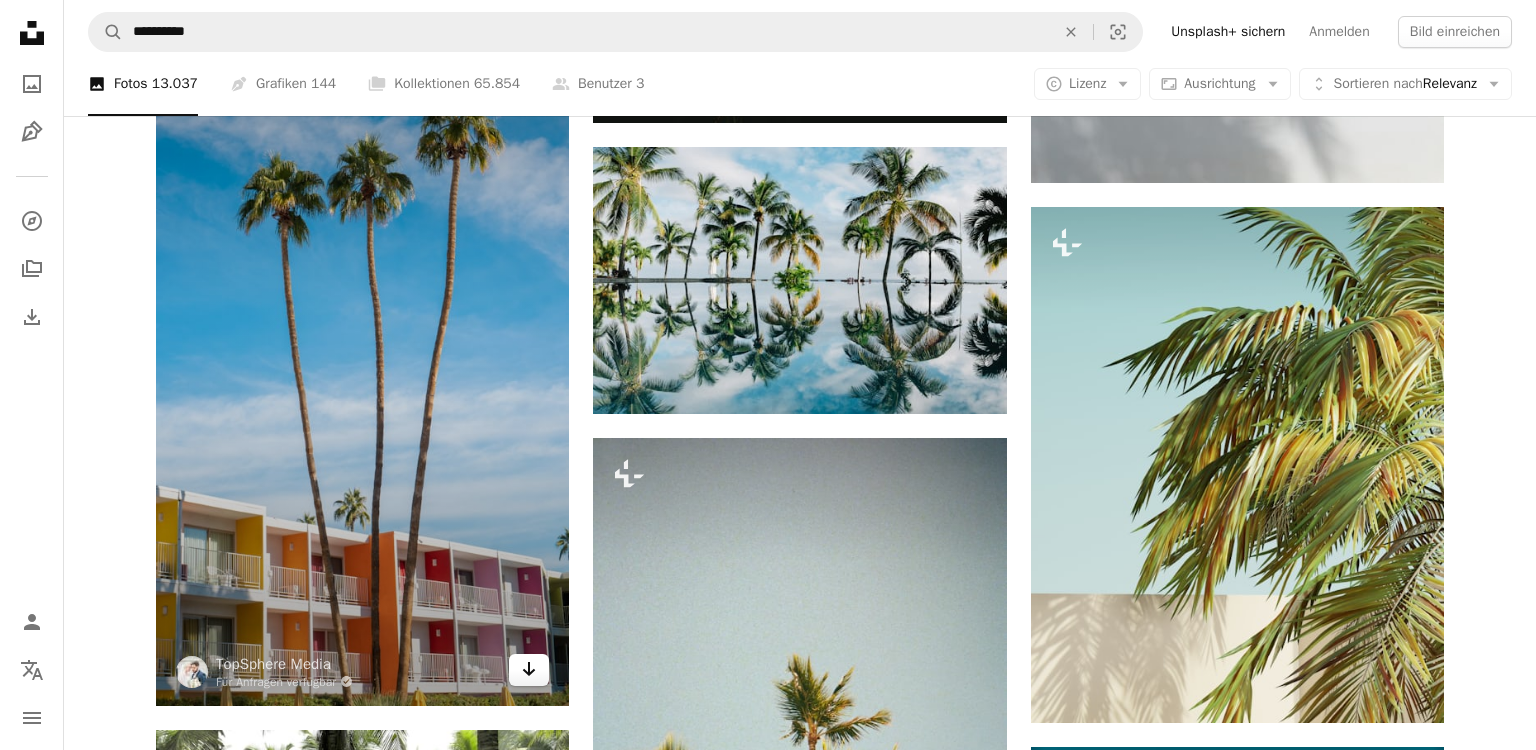 click on "Arrow pointing down" at bounding box center (529, 670) 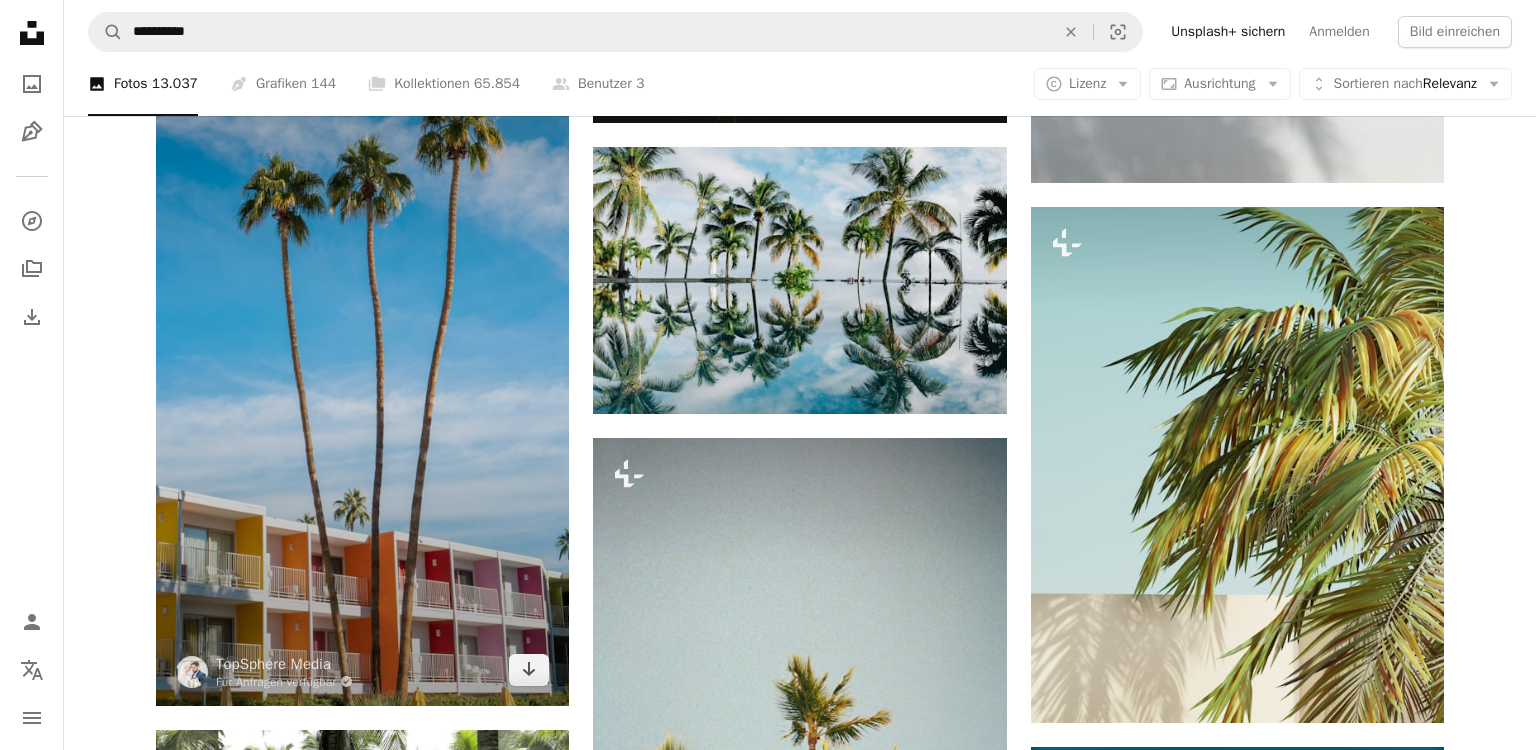 click at bounding box center [362, 338] 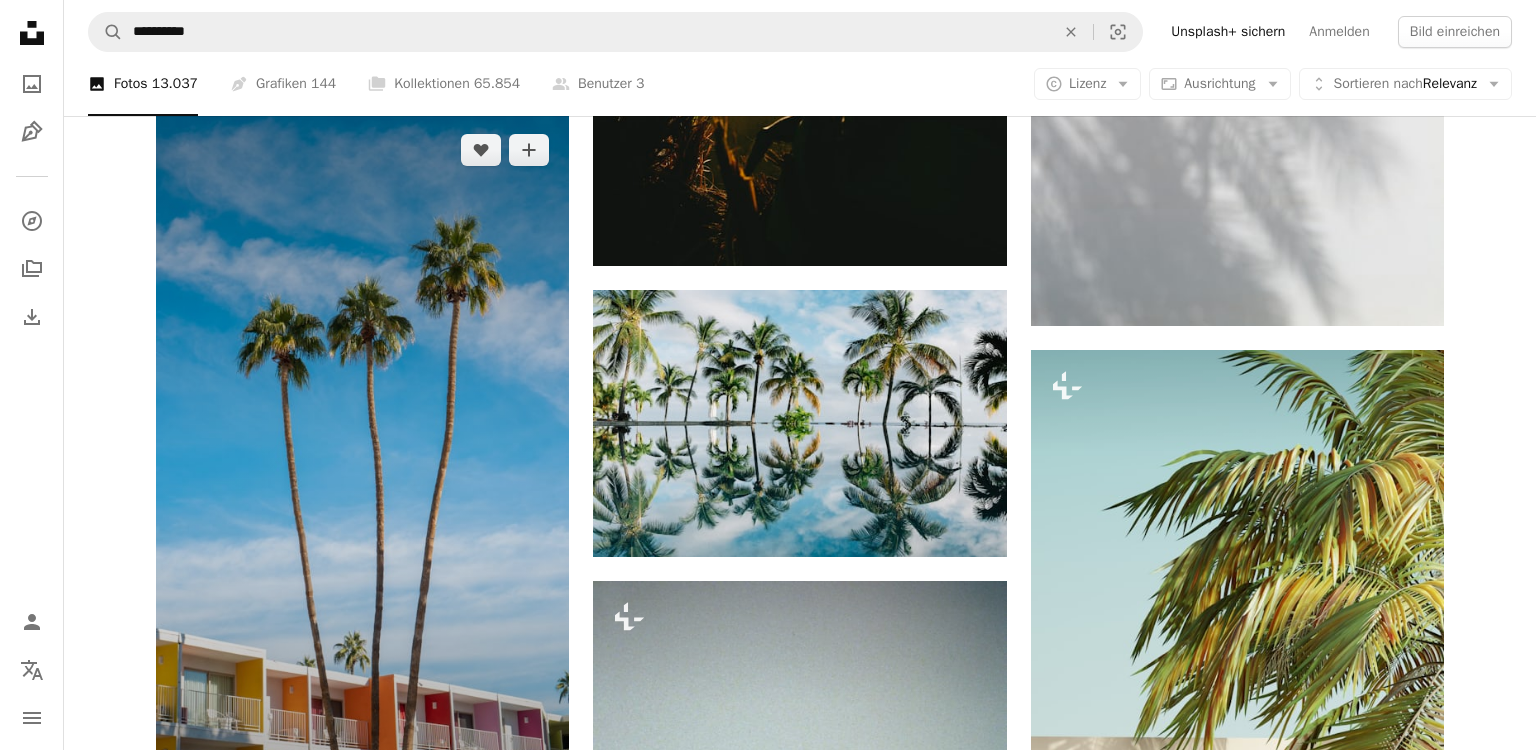 scroll, scrollTop: 5684, scrollLeft: 0, axis: vertical 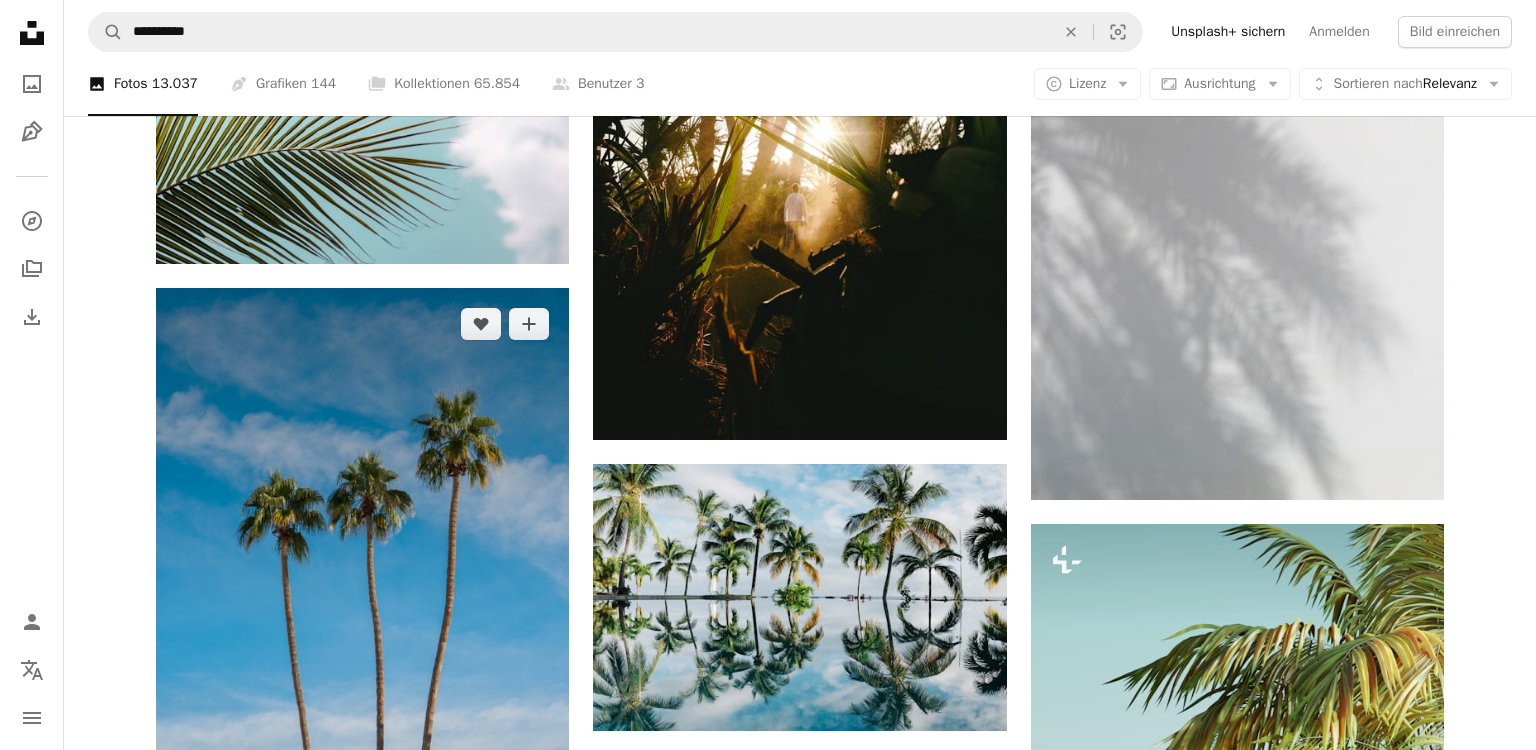 click at bounding box center [362, 655] 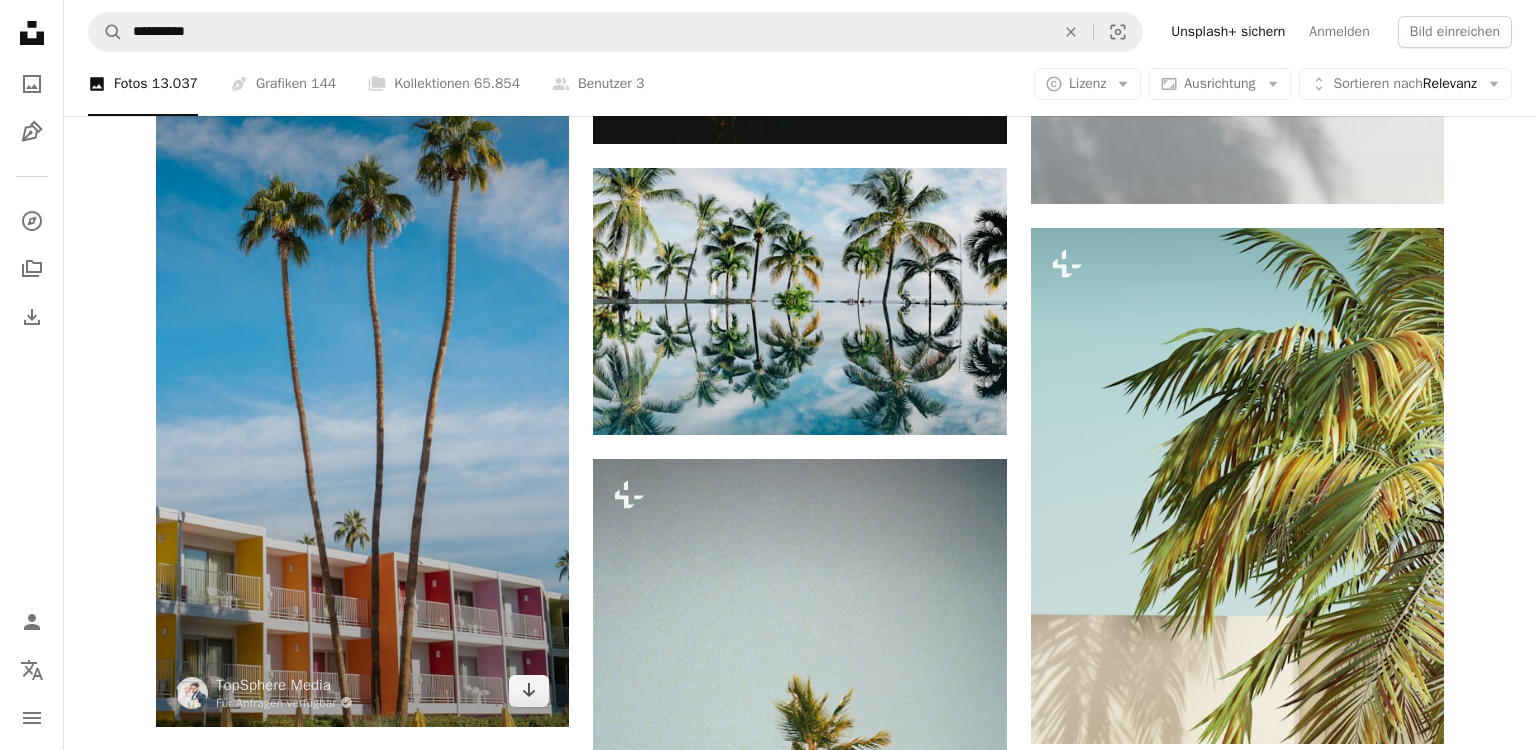 scroll, scrollTop: 6001, scrollLeft: 0, axis: vertical 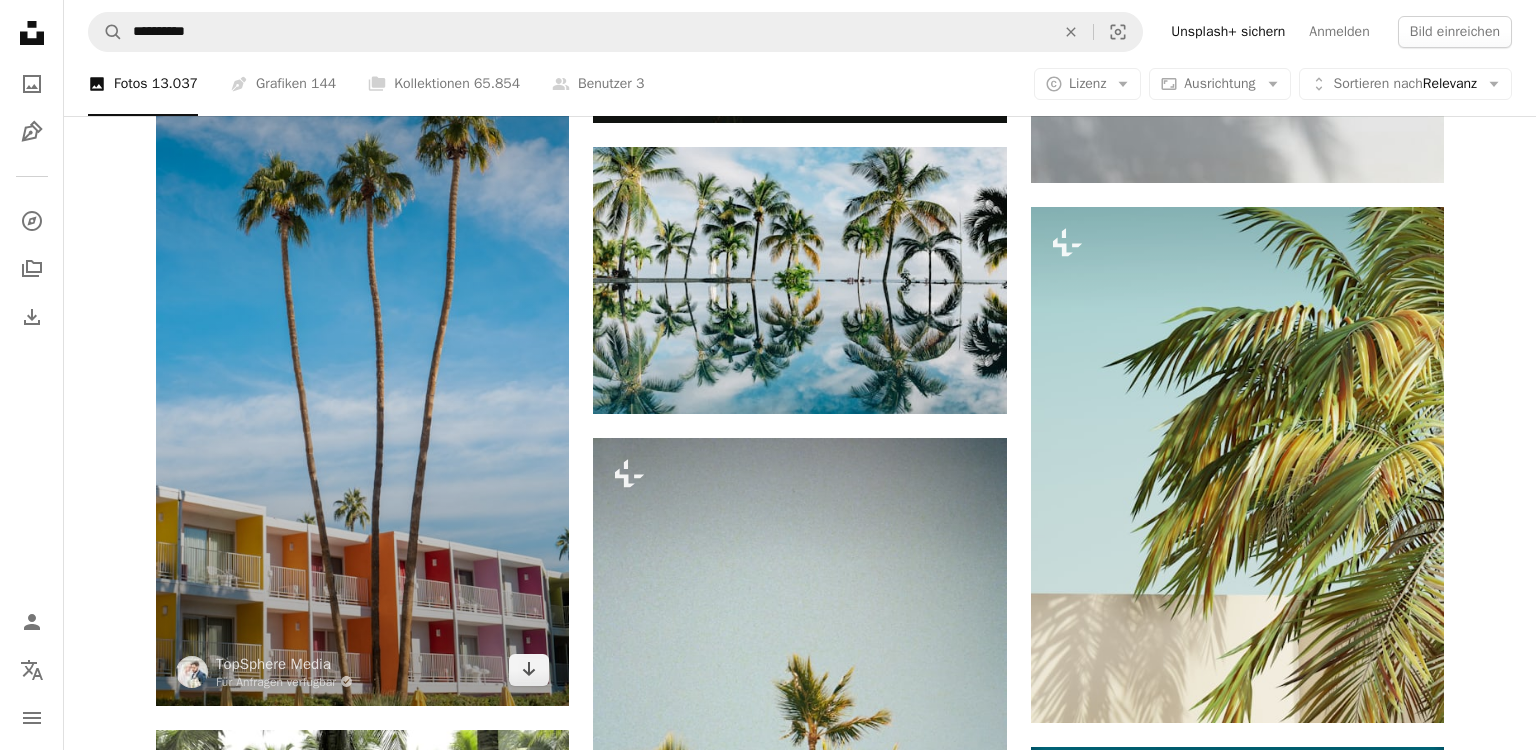 click at bounding box center [362, 338] 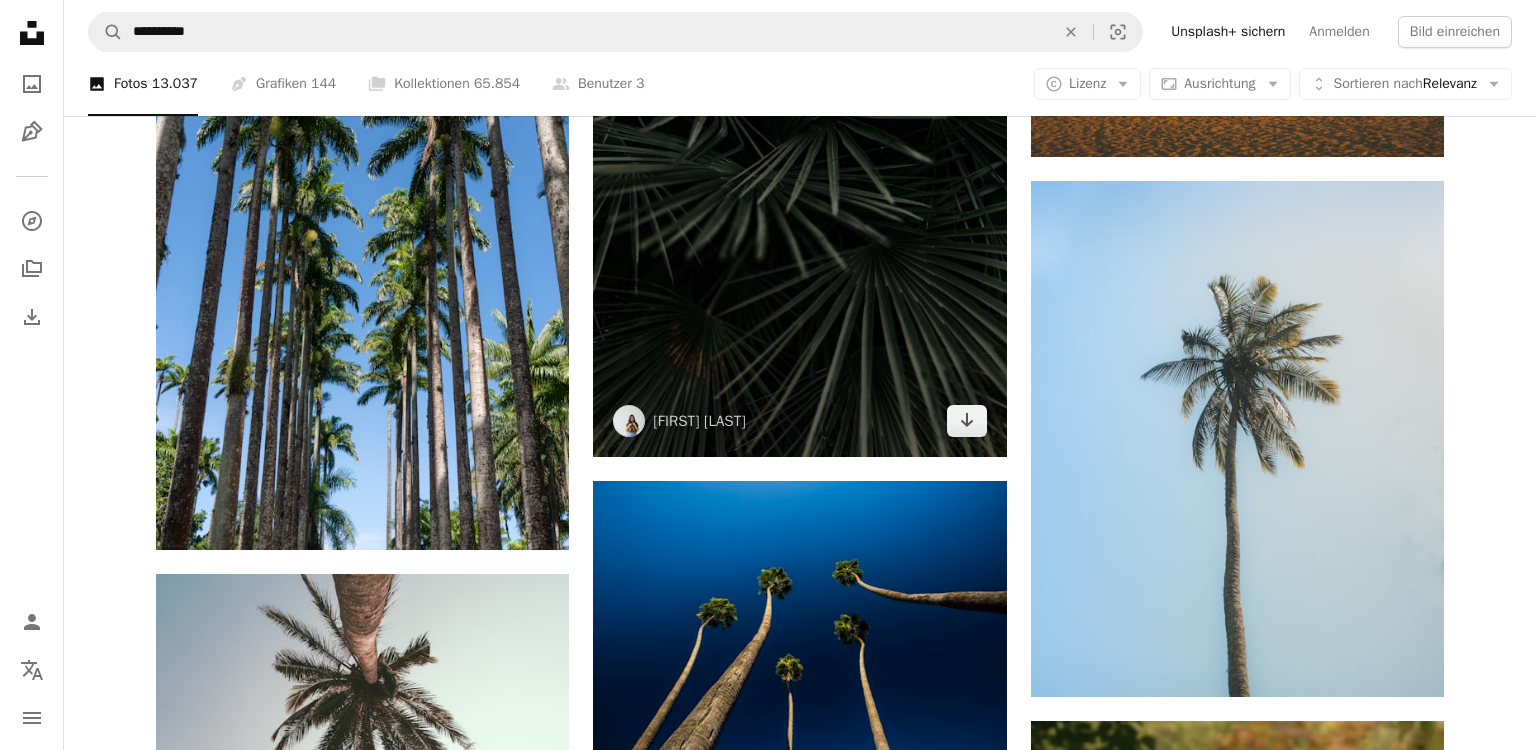 scroll, scrollTop: 8852, scrollLeft: 0, axis: vertical 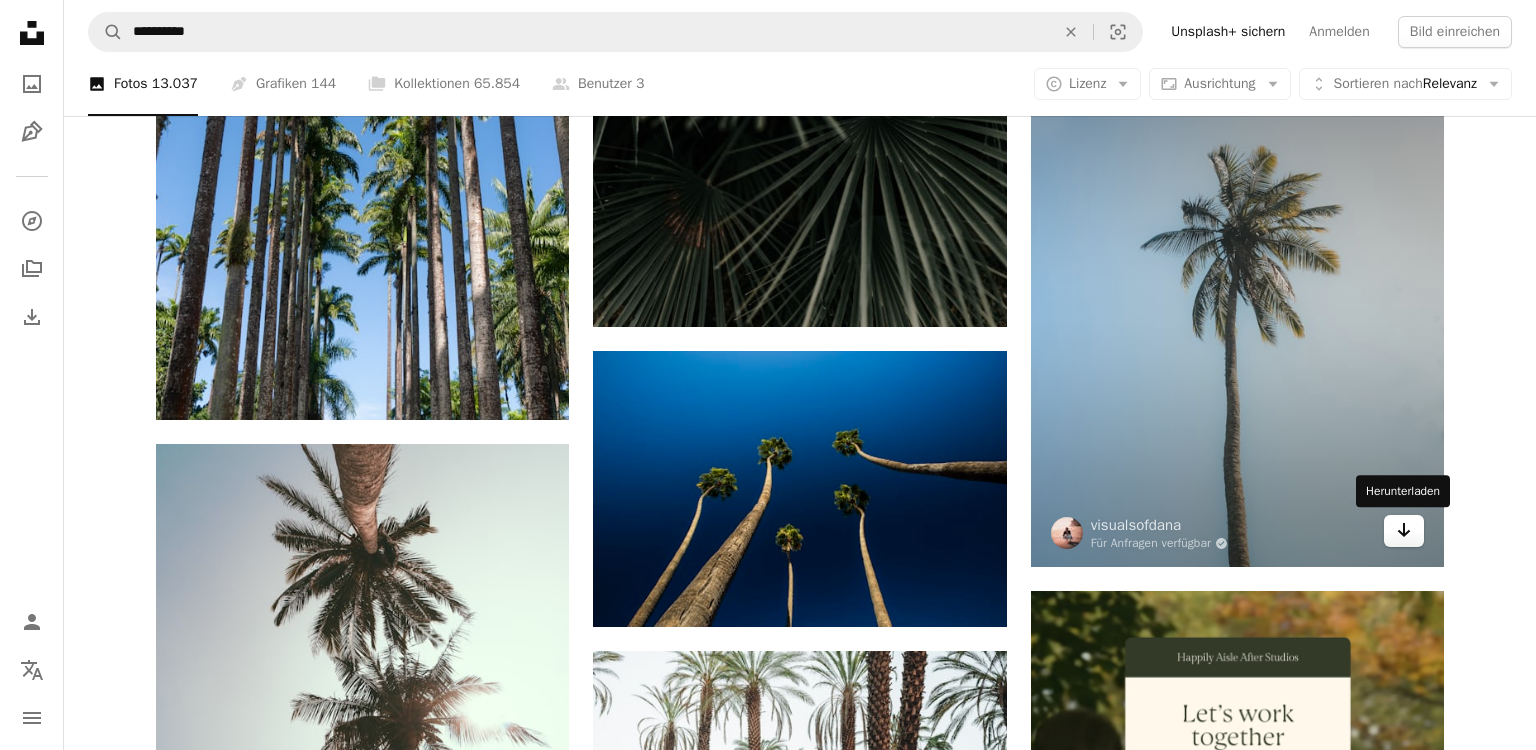 click on "Arrow pointing down" 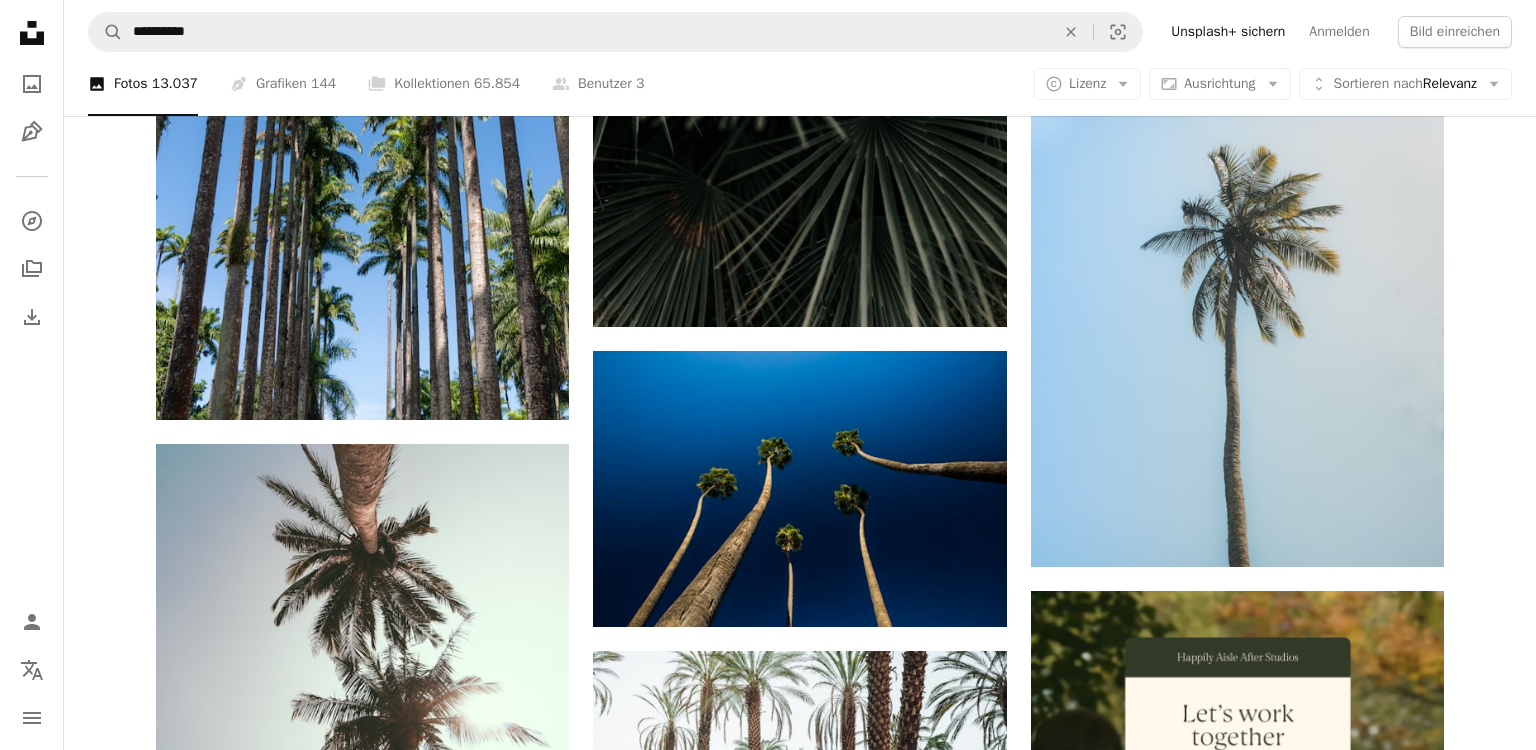click on "Plus sign for Unsplash+ A heart A plus sign [FIRST] [LAST] Für  Unsplash+ A lock   Herunterladen A heart A plus sign [FIRST] [LAST] Arrow pointing down A heart A plus sign [FIRST] [LAST] Arrow pointing down Plus sign for Unsplash+ A heart A plus sign [FIRST] [LAST] Für  Unsplash+ A lock   Herunterladen Plus sign for Unsplash+ A heart A plus sign [FIRST] [LAST] Für  Unsplash+ A lock   Herunterladen Plus sign for Unsplash+ A heart A plus sign [FIRST] [LAST] Für  Unsplash+ A lock   Herunterladen A heart A plus sign [FIRST] [LAST] Arrow pointing down Plus sign for Unsplash+ A heart A plus sign [FIRST] [LAST] Für  Unsplash+ A lock   Herunterladen Plus sign for Unsplash+ A heart A plus sign [FIRST] [LAST] Für  Unsplash+ A lock   Herunterladen A heart A plus sign [FIRST] [LAST] Für Anfragen verfügbar A checkmark inside of a circle Arrow pointing down –– ––– –––  –– ––– –  ––– –––  ––––  –   – –– –––  – – ––– –– –– –––– –– A heart A heart" at bounding box center (800, -1621) 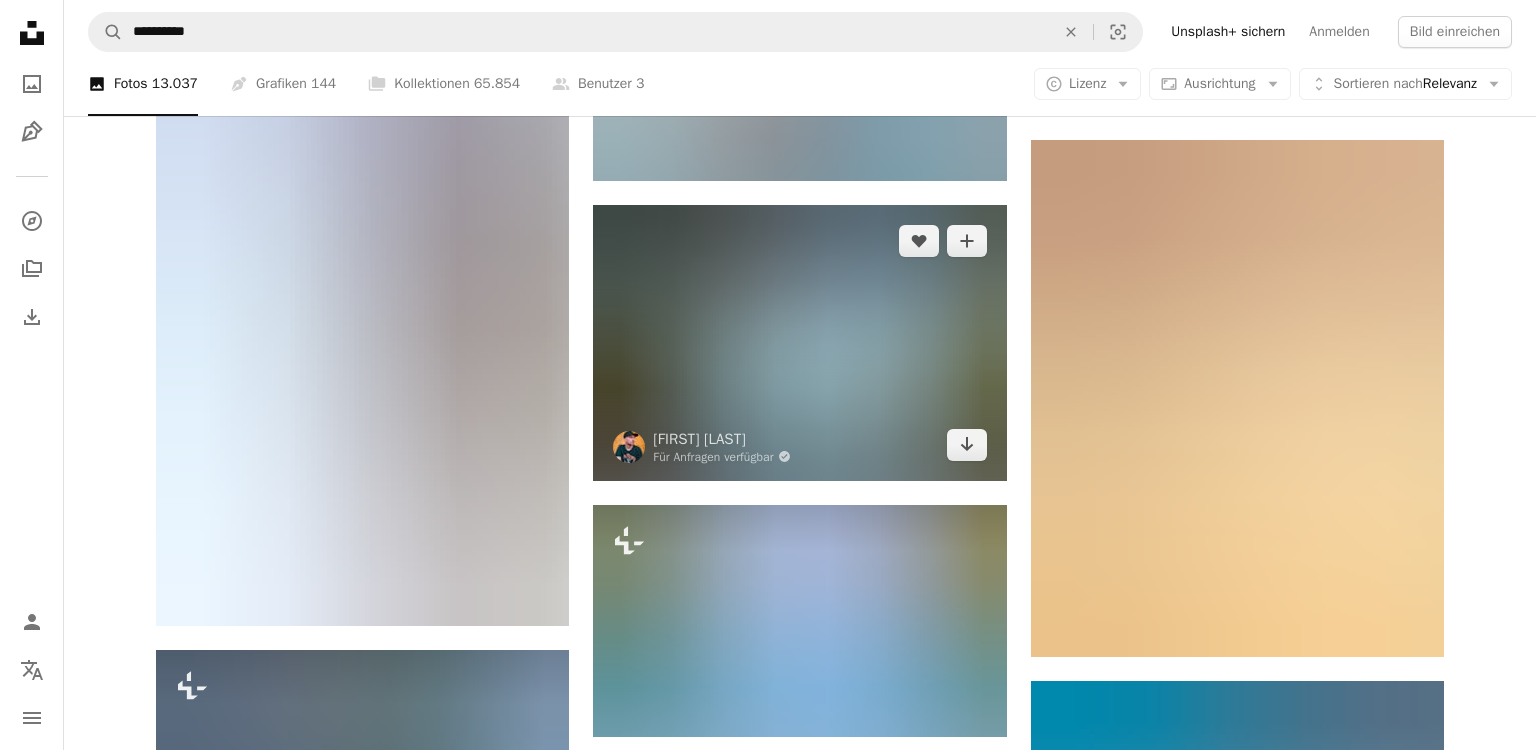 scroll, scrollTop: 10859, scrollLeft: 0, axis: vertical 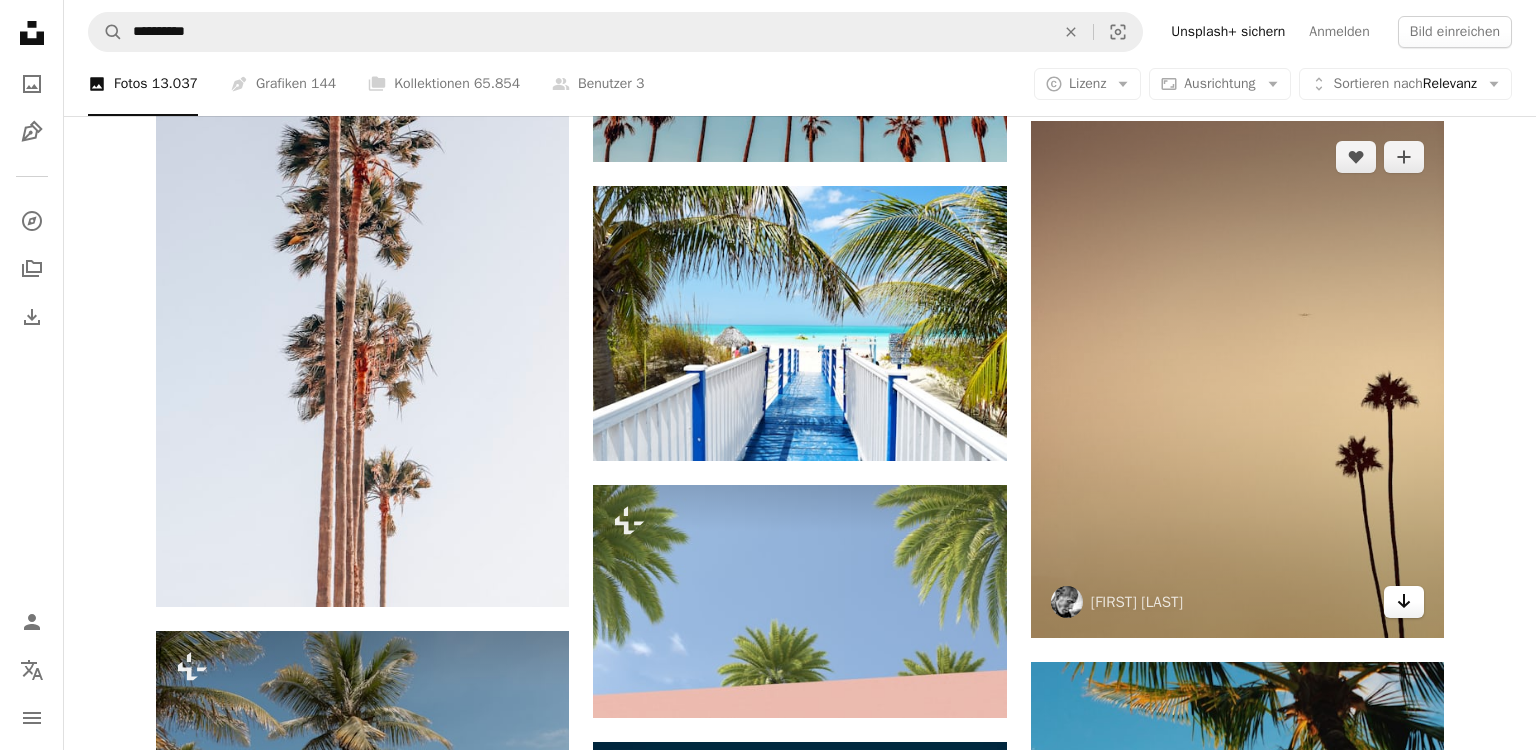 click on "Arrow pointing down" 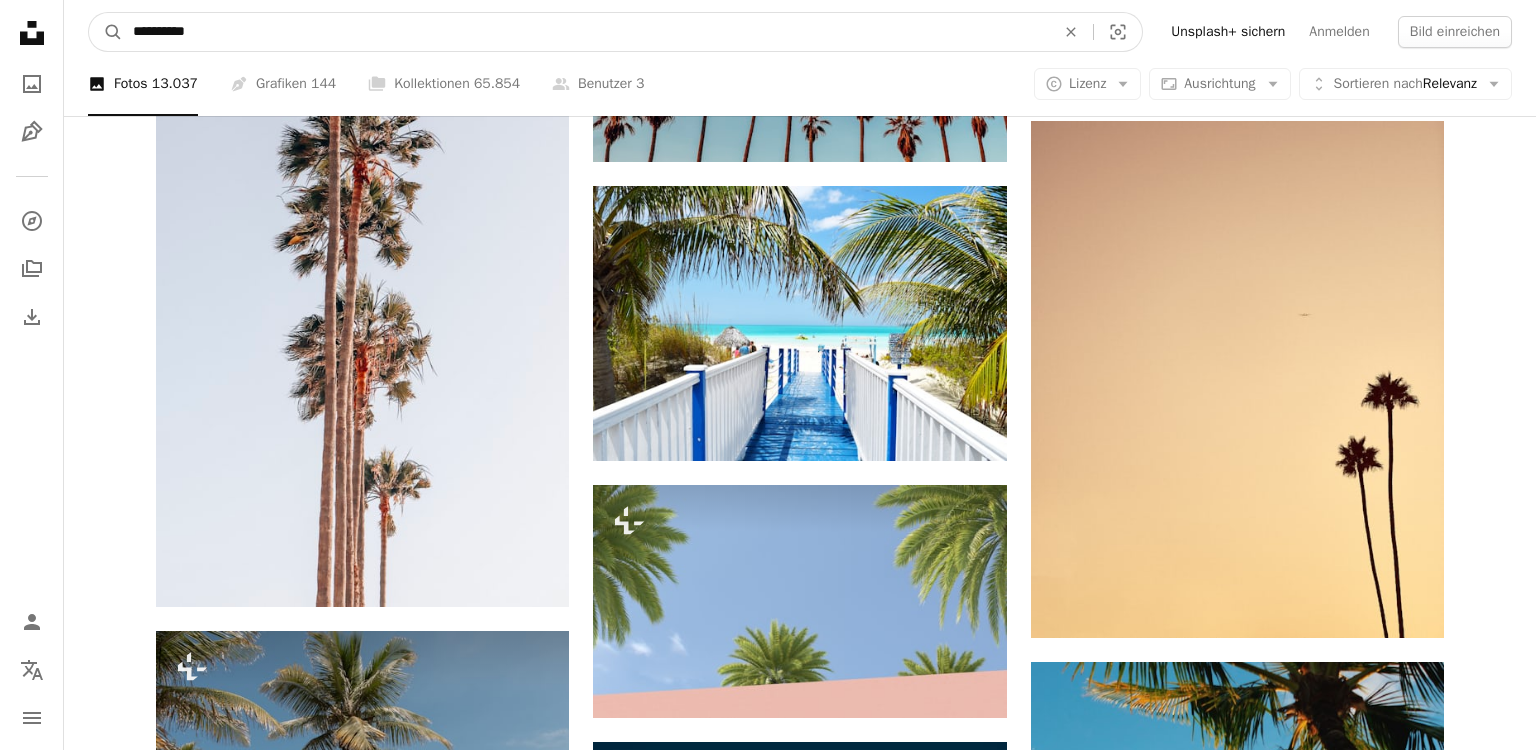 click on "**********" at bounding box center (586, 32) 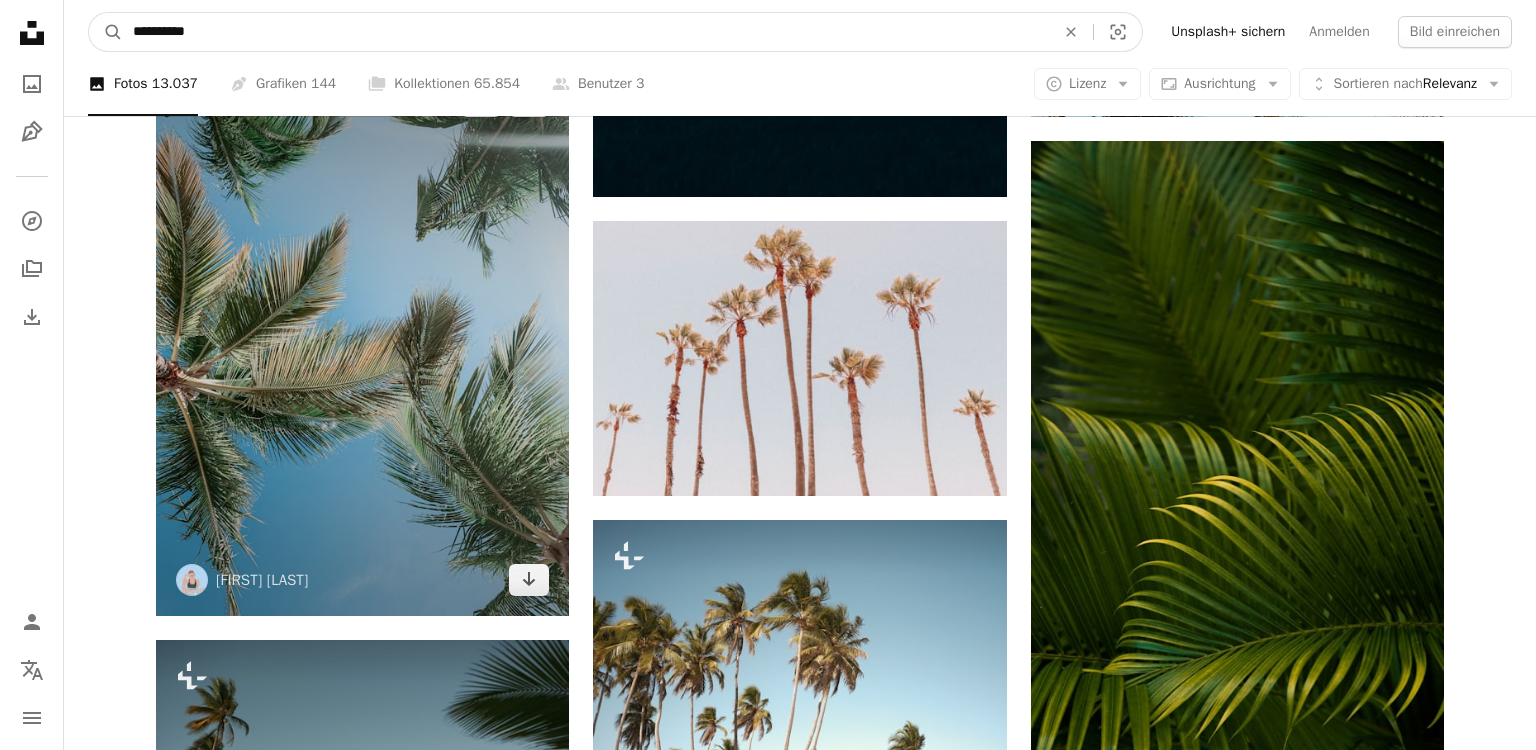 scroll, scrollTop: 12020, scrollLeft: 0, axis: vertical 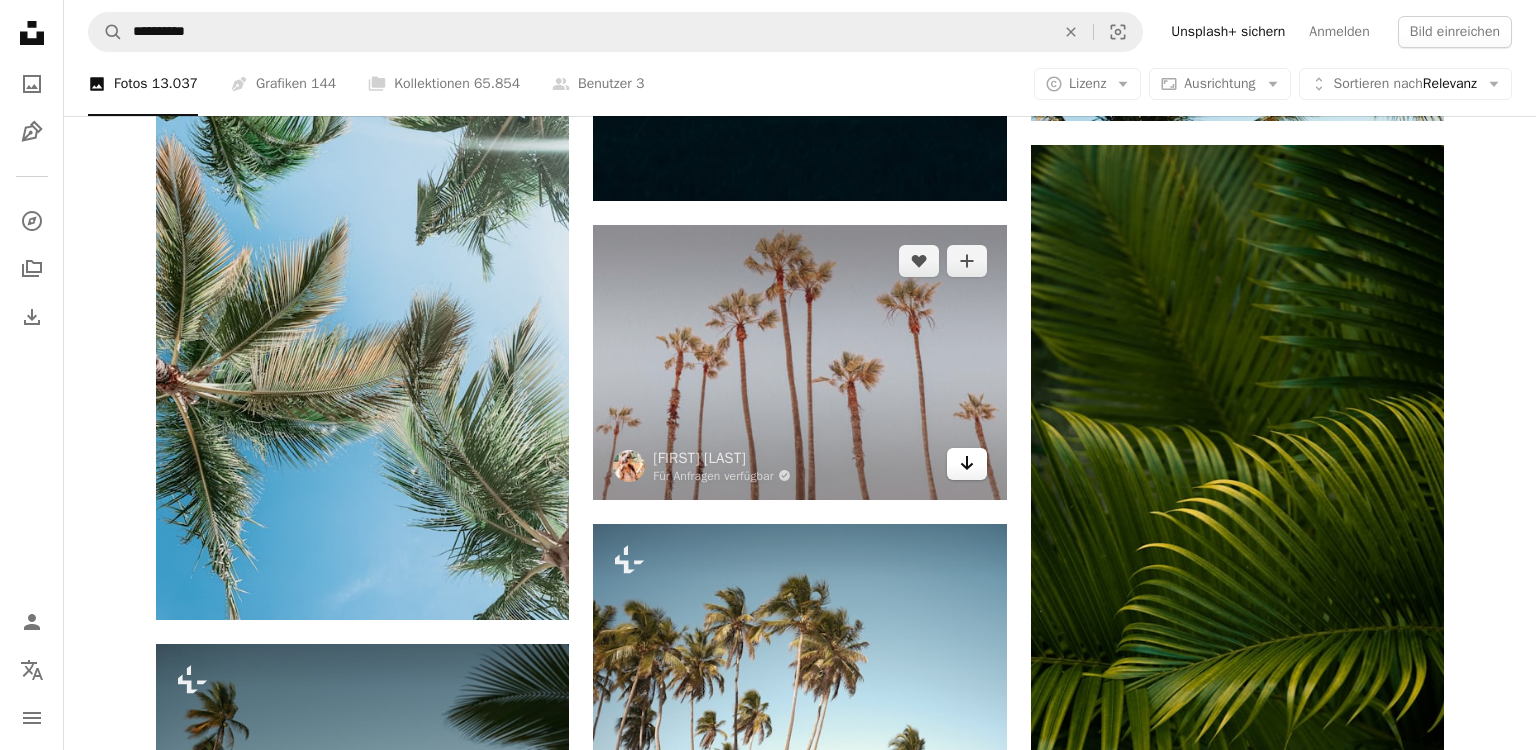 click on "Arrow pointing down" 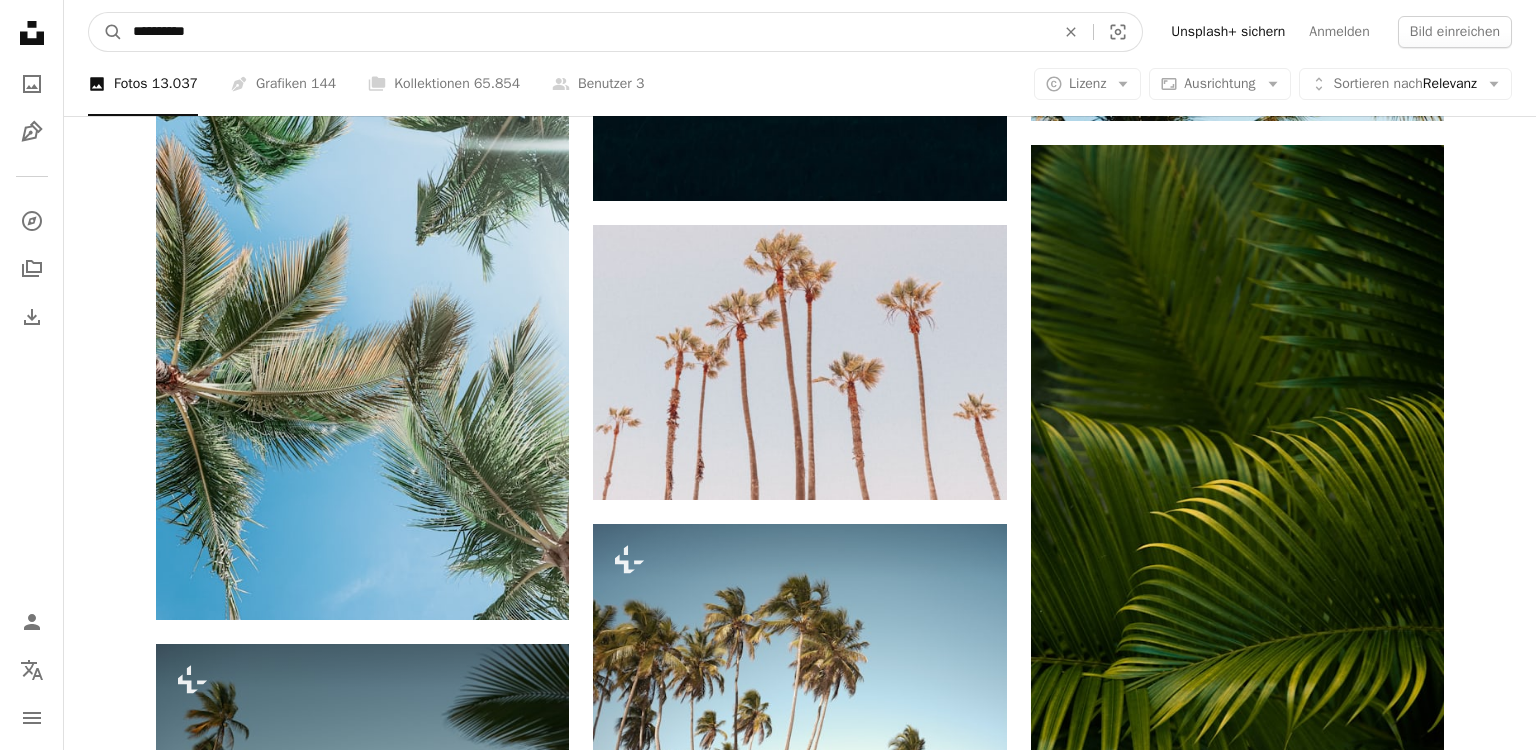 drag, startPoint x: 834, startPoint y: 31, endPoint x: 824, endPoint y: 46, distance: 18.027756 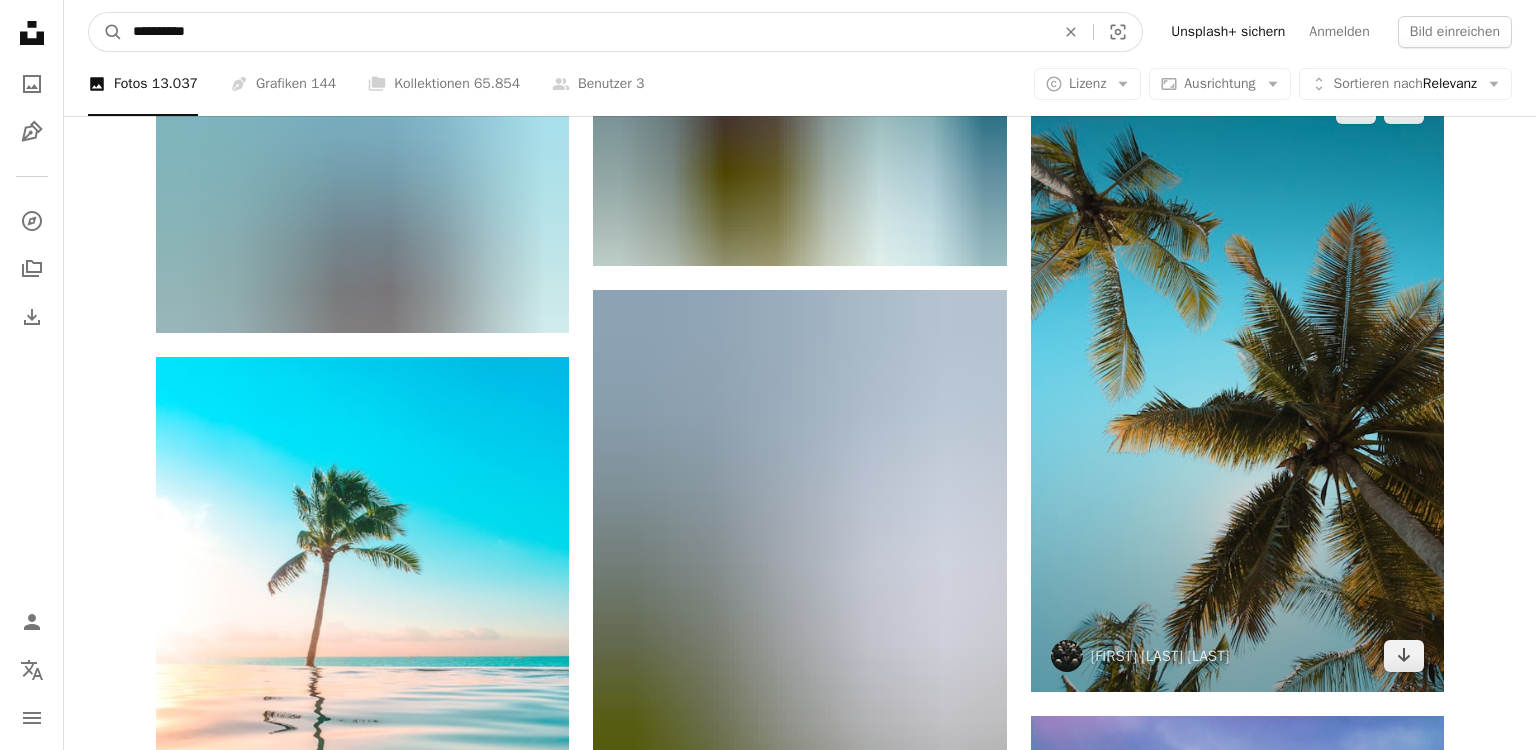 scroll, scrollTop: 12865, scrollLeft: 0, axis: vertical 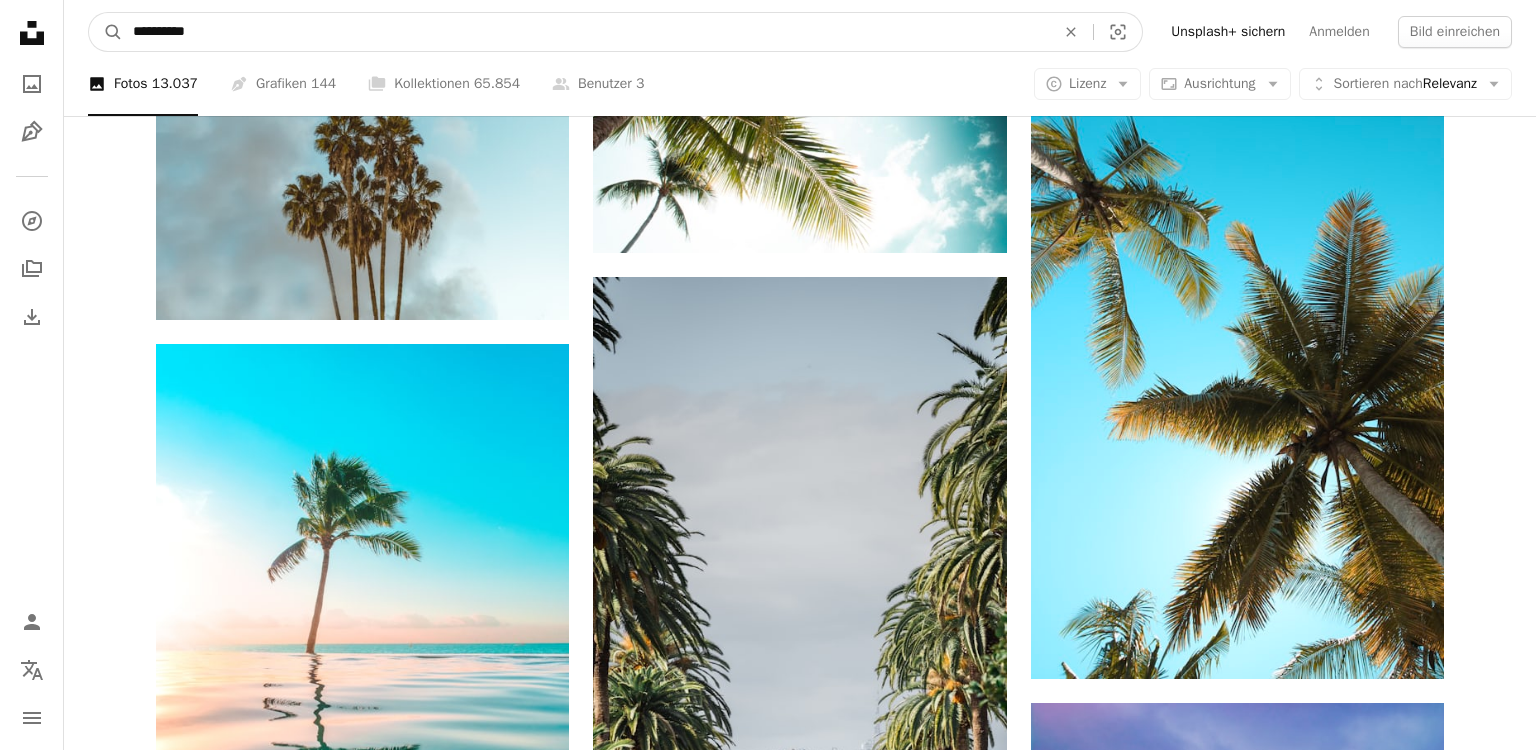click on "**********" at bounding box center [586, 32] 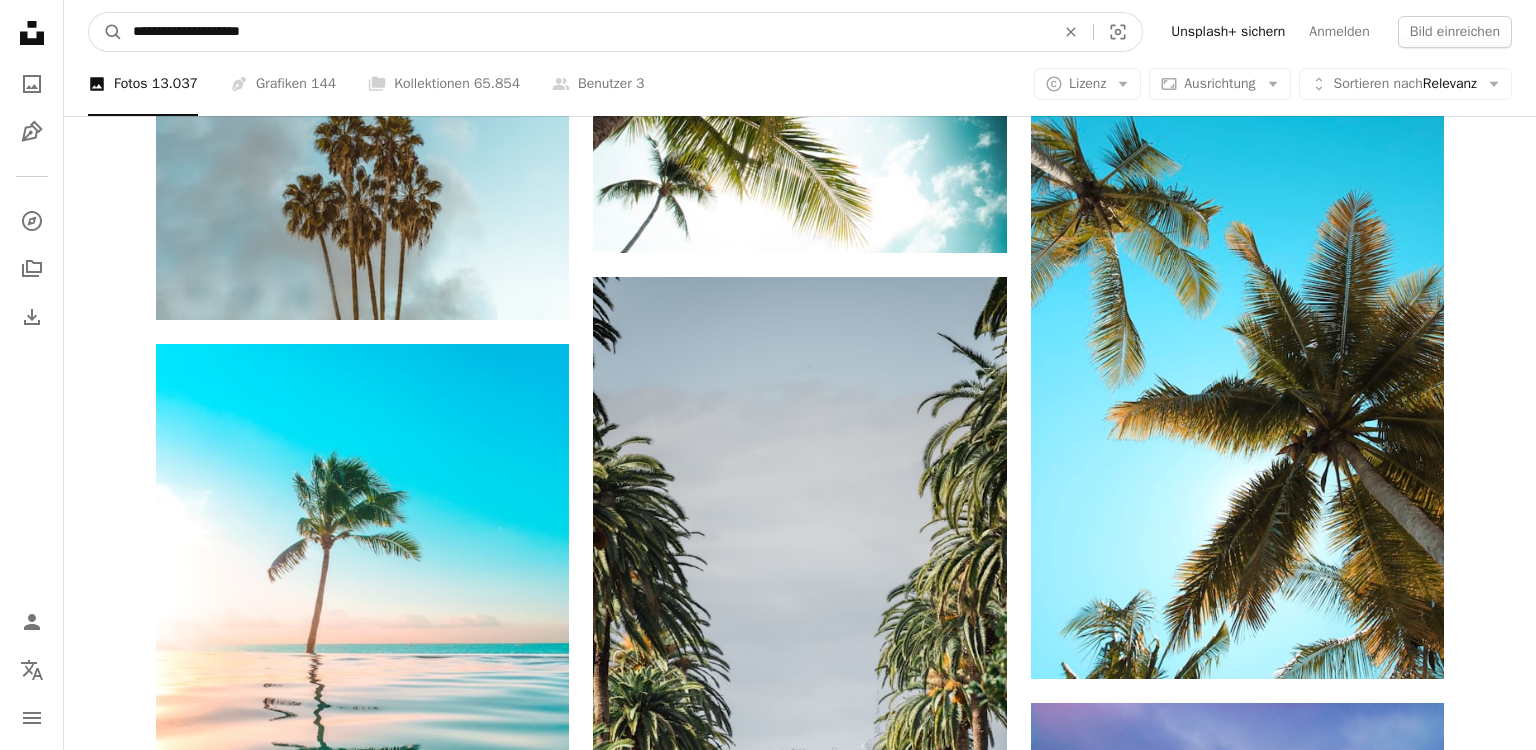 type on "**********" 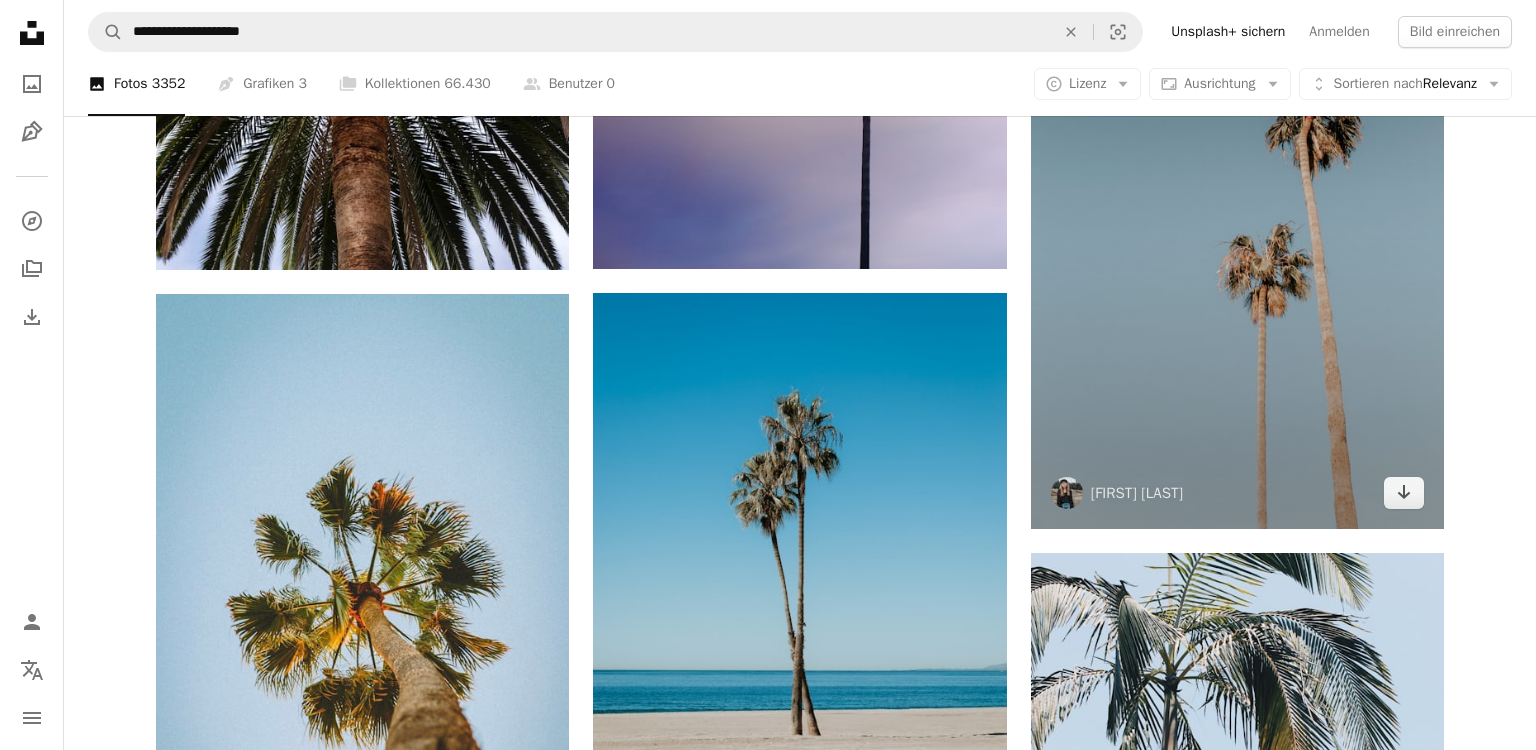 scroll, scrollTop: 844, scrollLeft: 0, axis: vertical 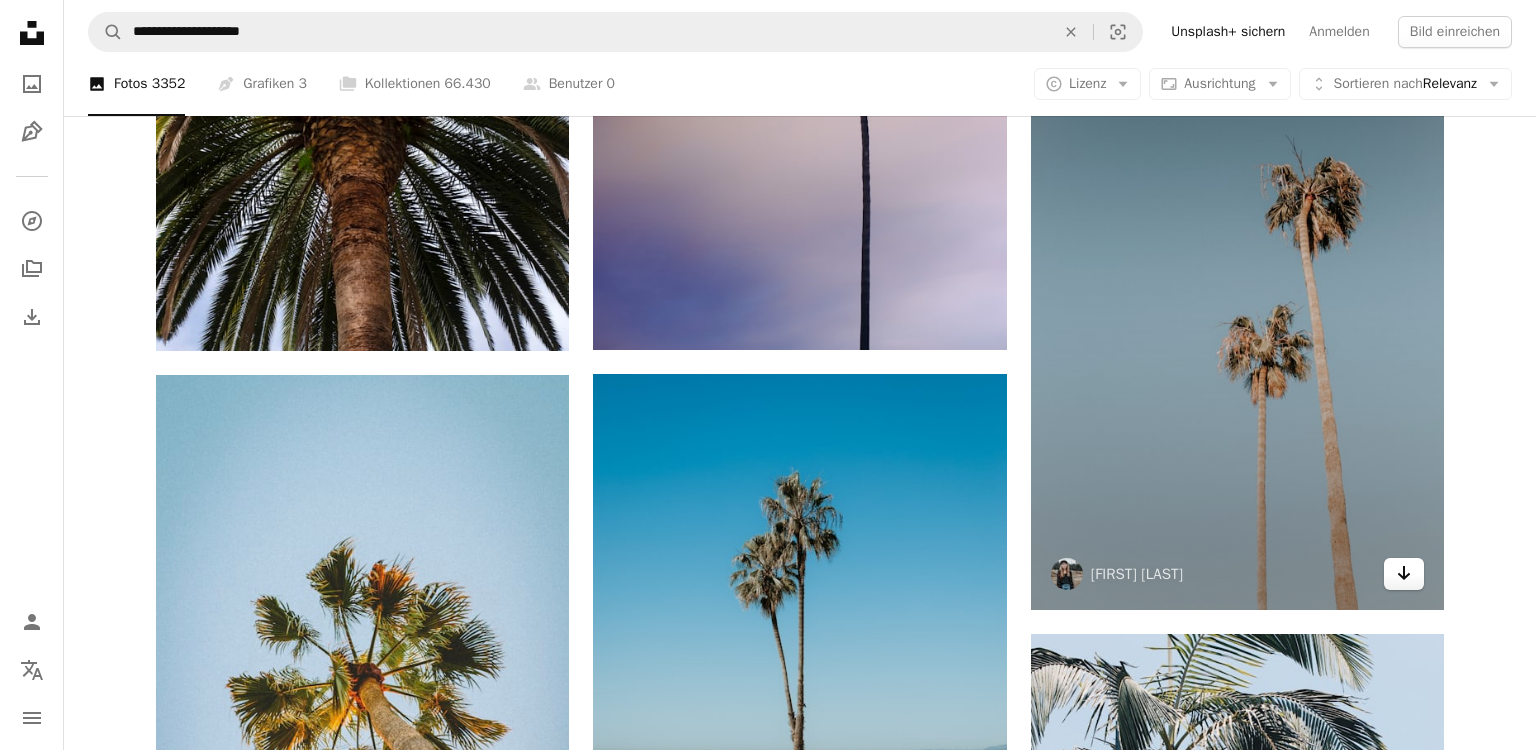 click 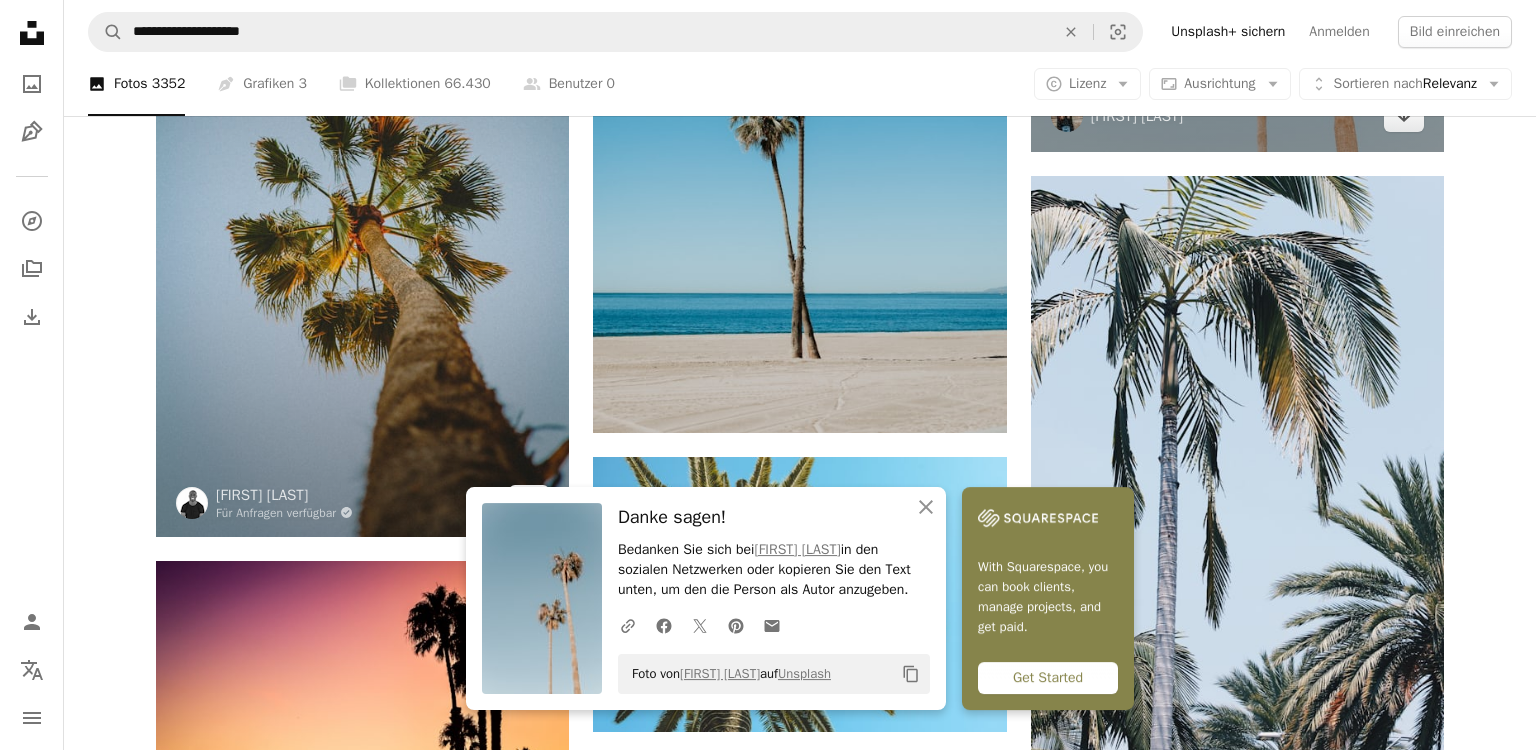 scroll, scrollTop: 1372, scrollLeft: 0, axis: vertical 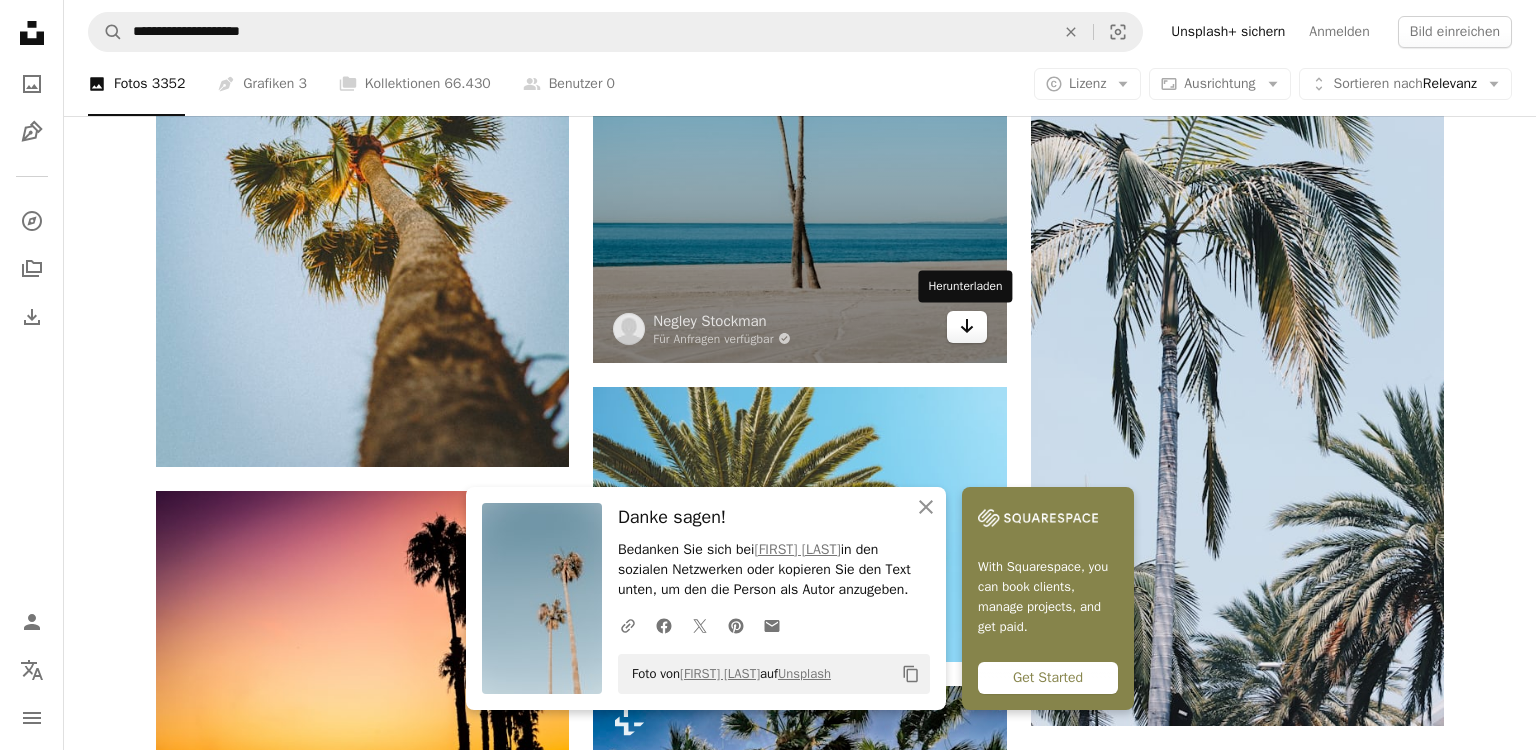 click on "Arrow pointing down" at bounding box center (967, 327) 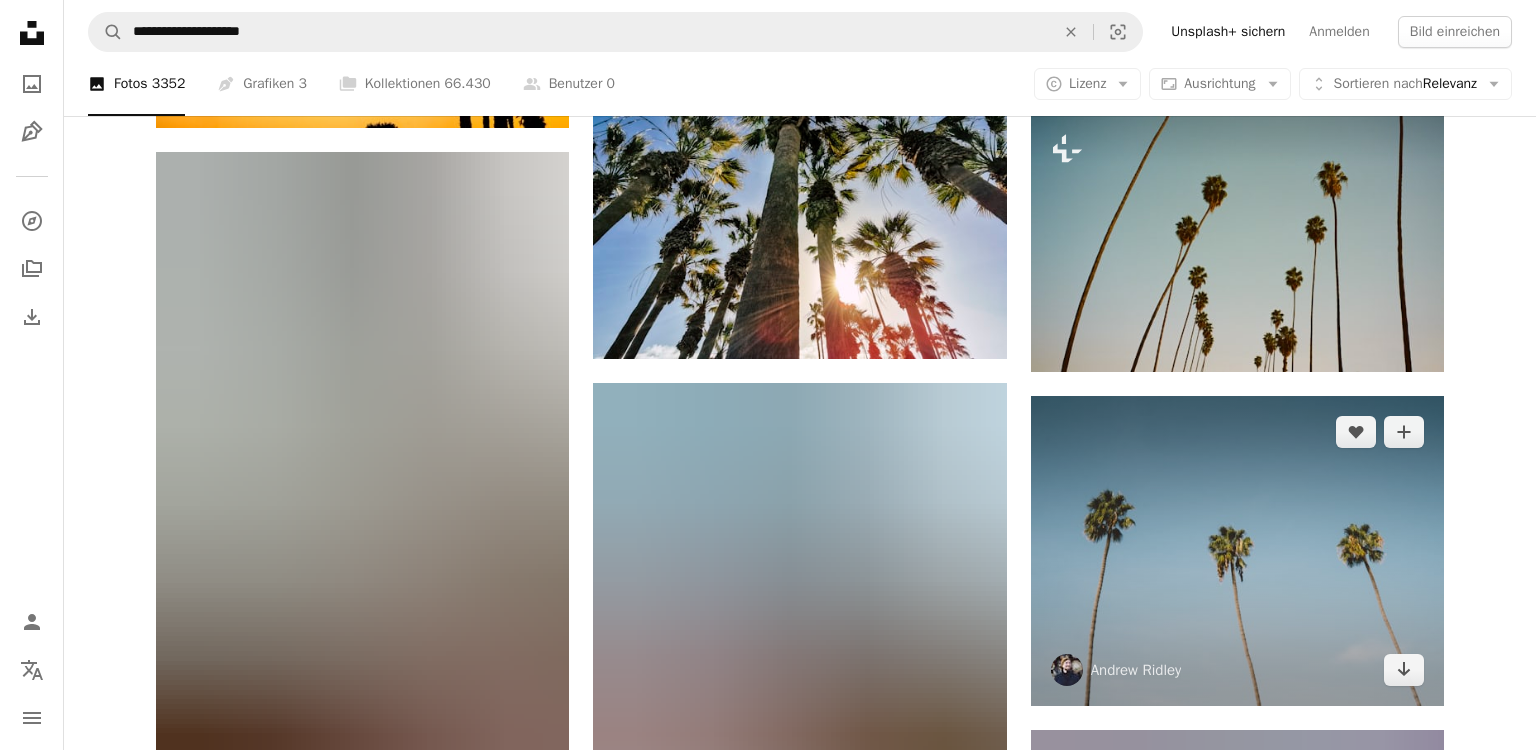 scroll, scrollTop: 2112, scrollLeft: 0, axis: vertical 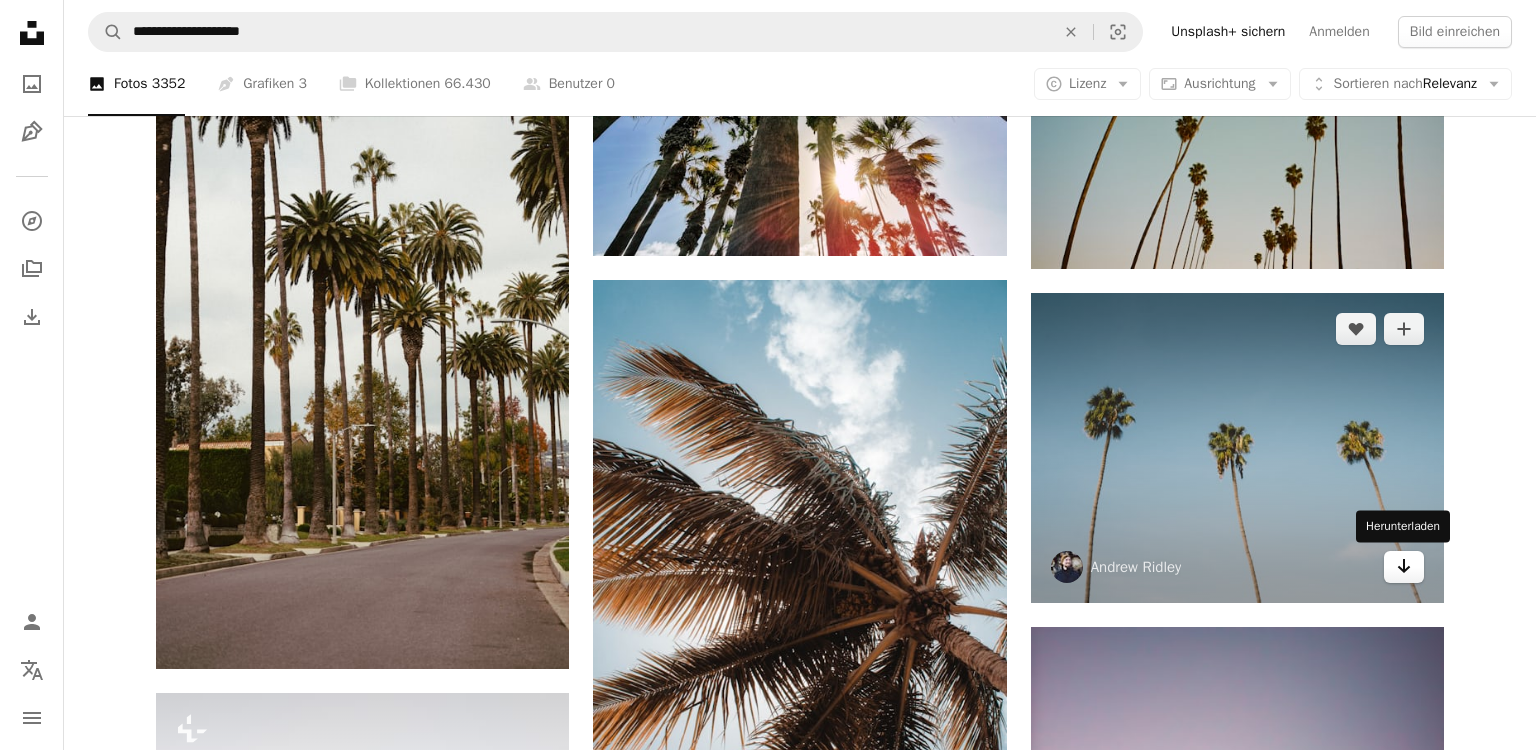 click on "Arrow pointing down" at bounding box center [1404, 567] 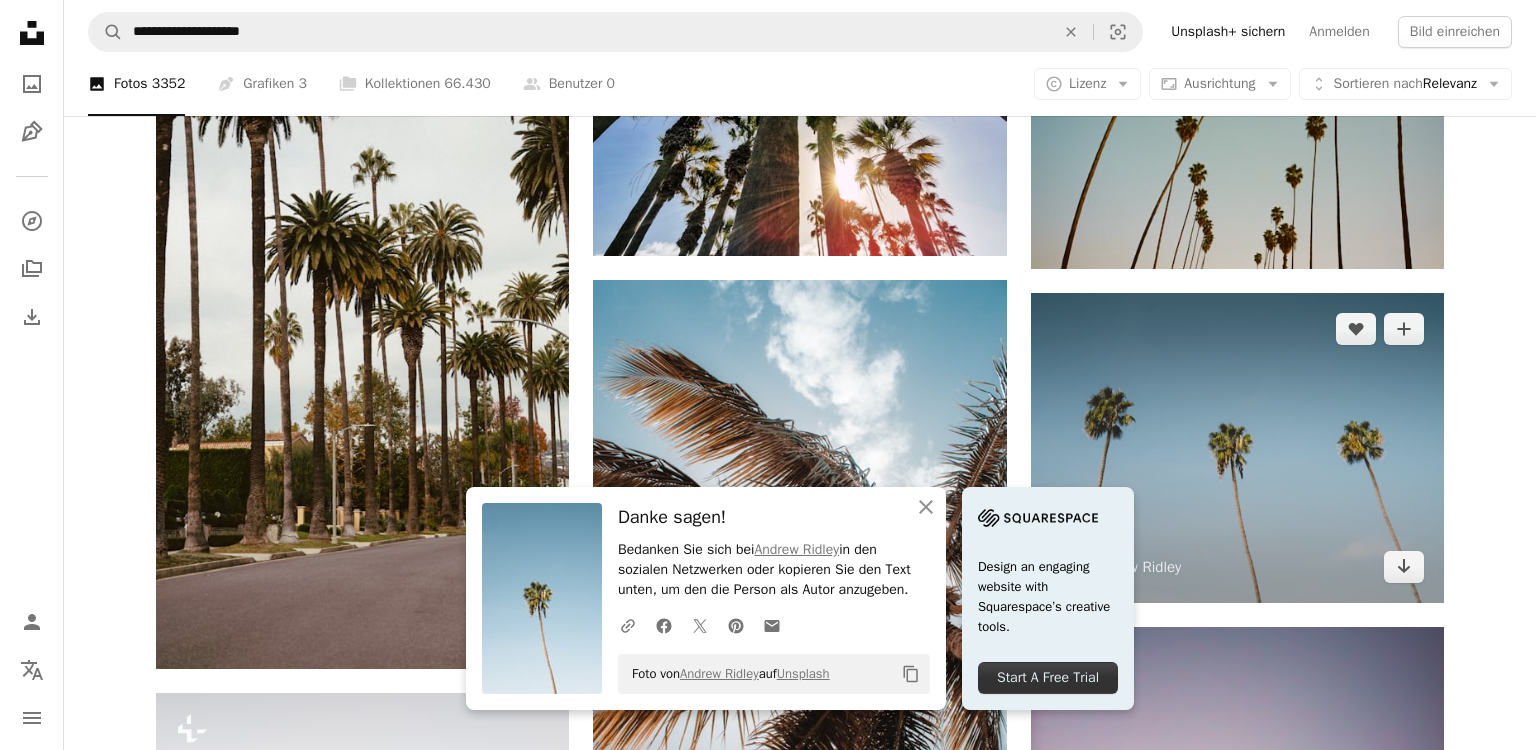 scroll, scrollTop: 2006, scrollLeft: 0, axis: vertical 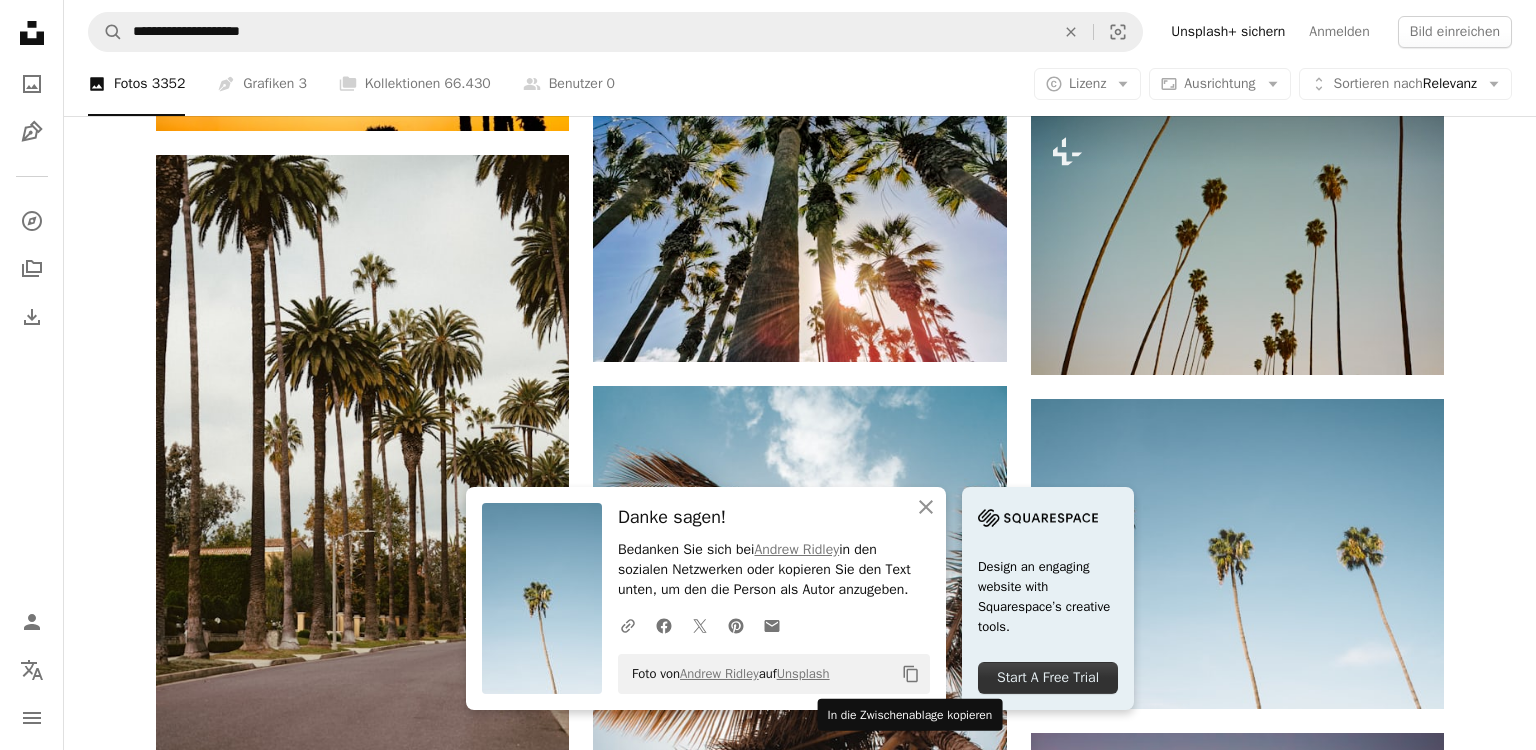 click on "Copy content" 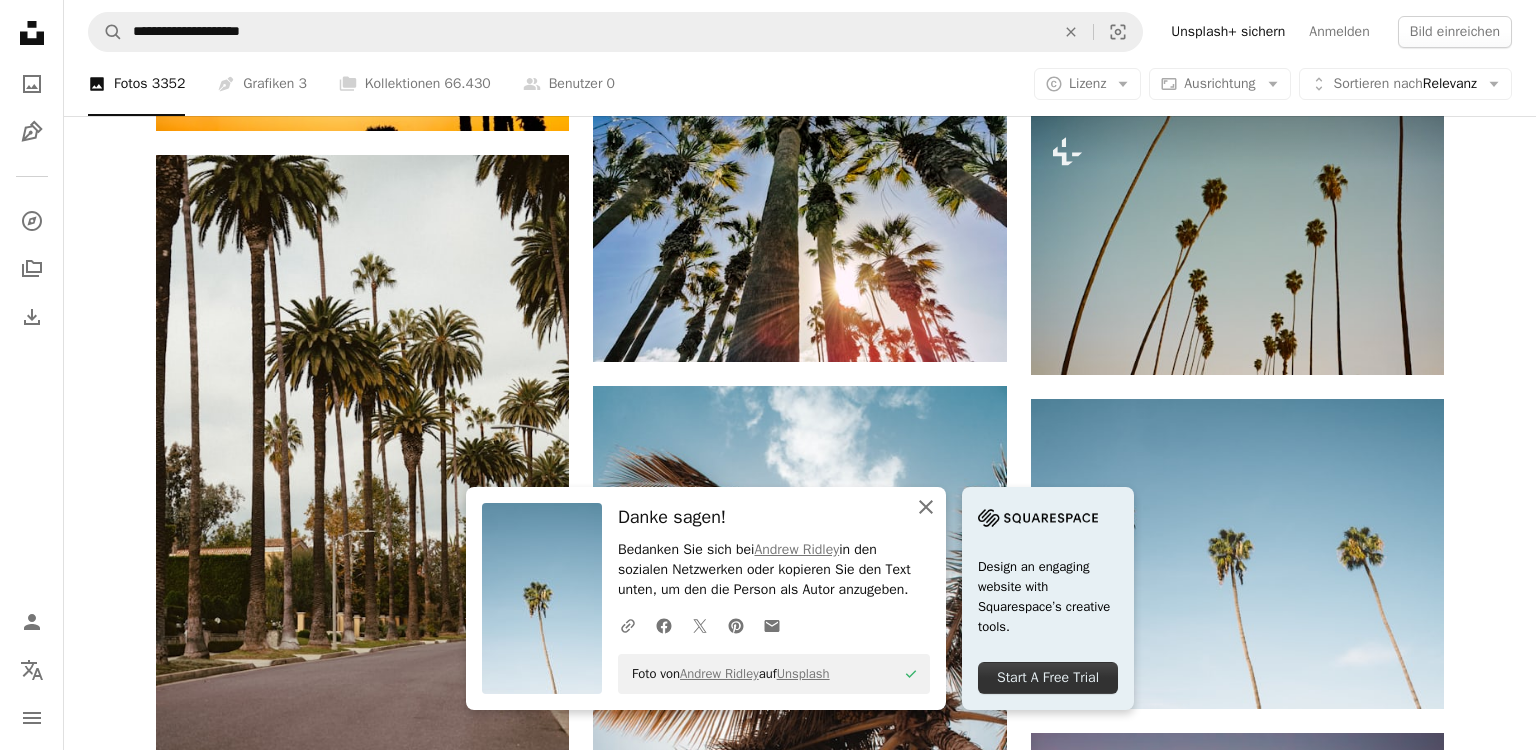 click on "An X shape" 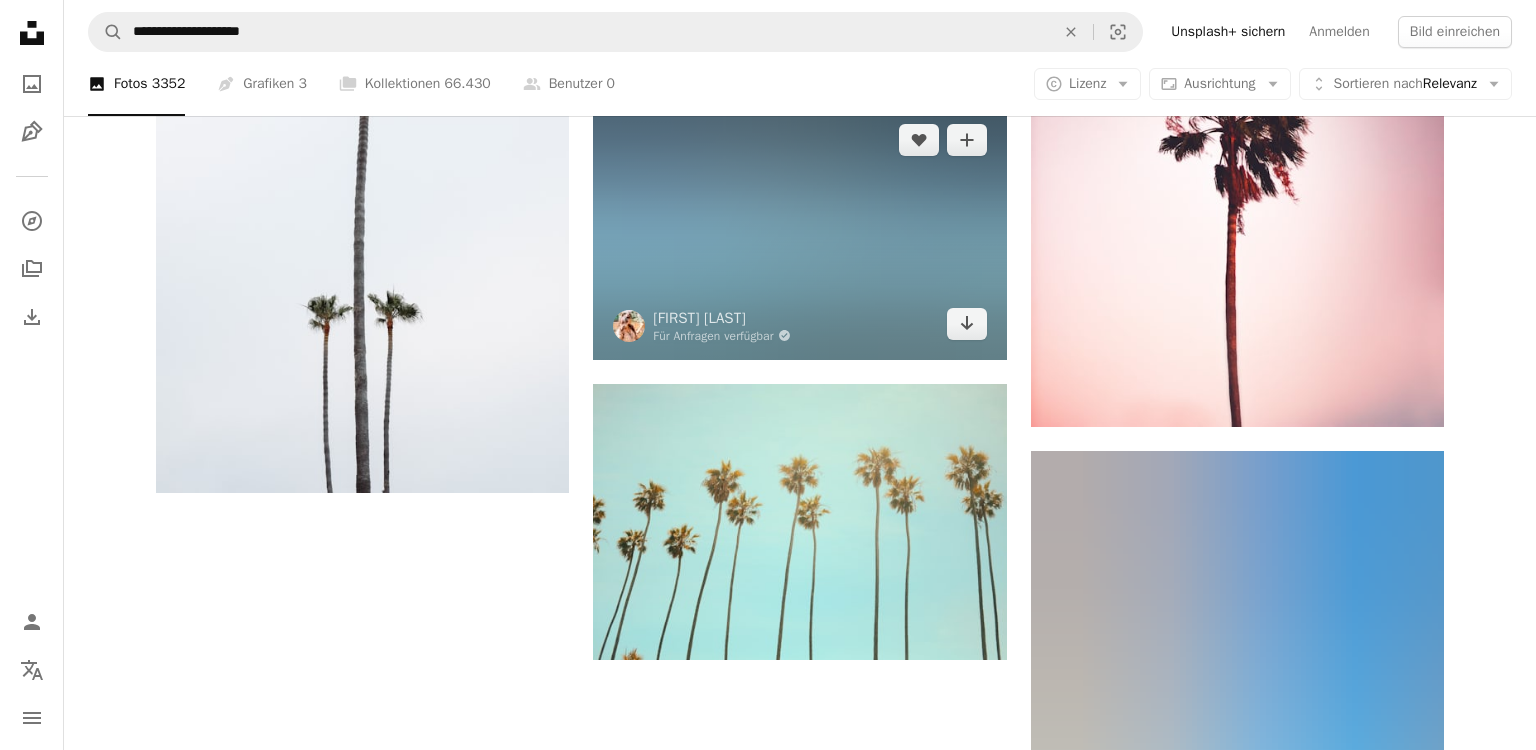 scroll, scrollTop: 2956, scrollLeft: 0, axis: vertical 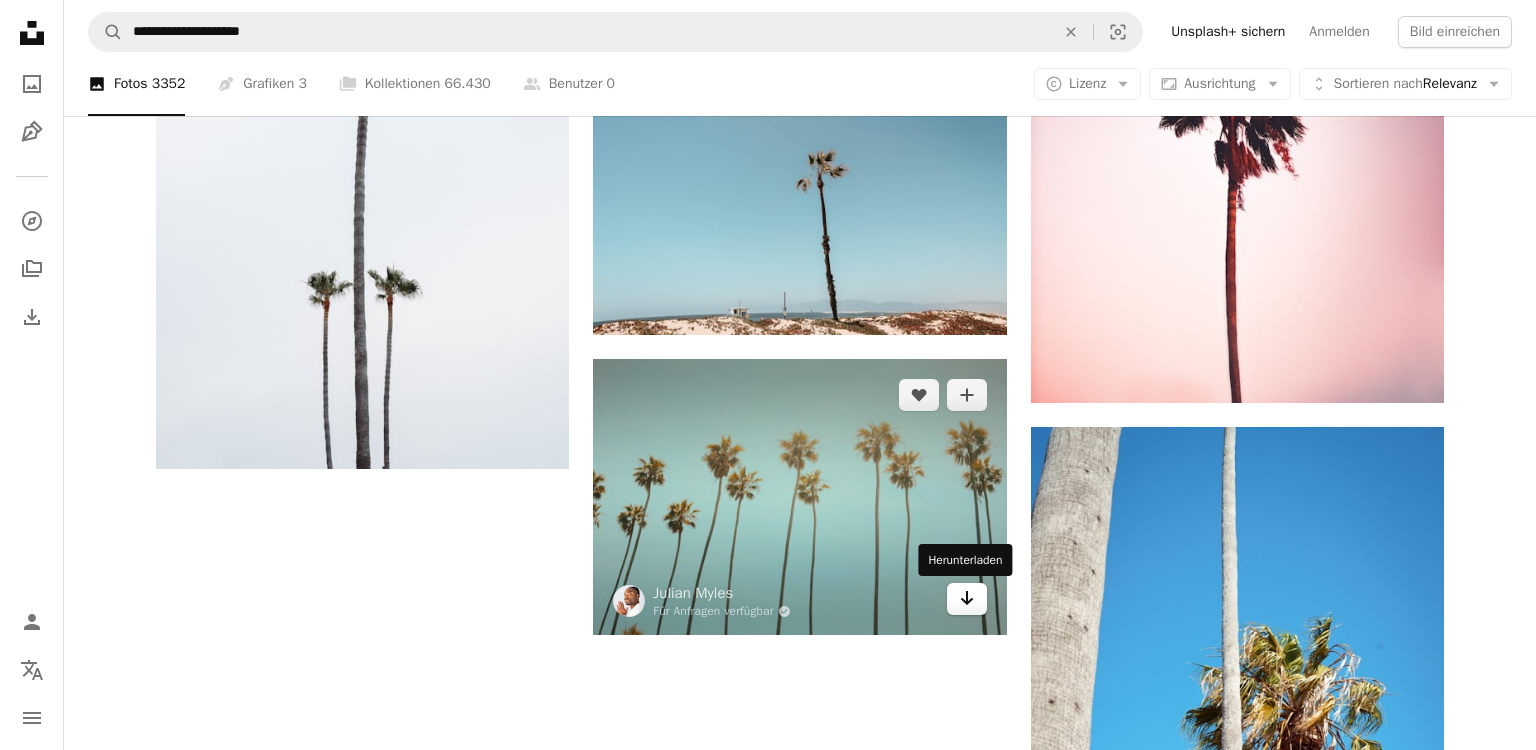 click on "Arrow pointing down" 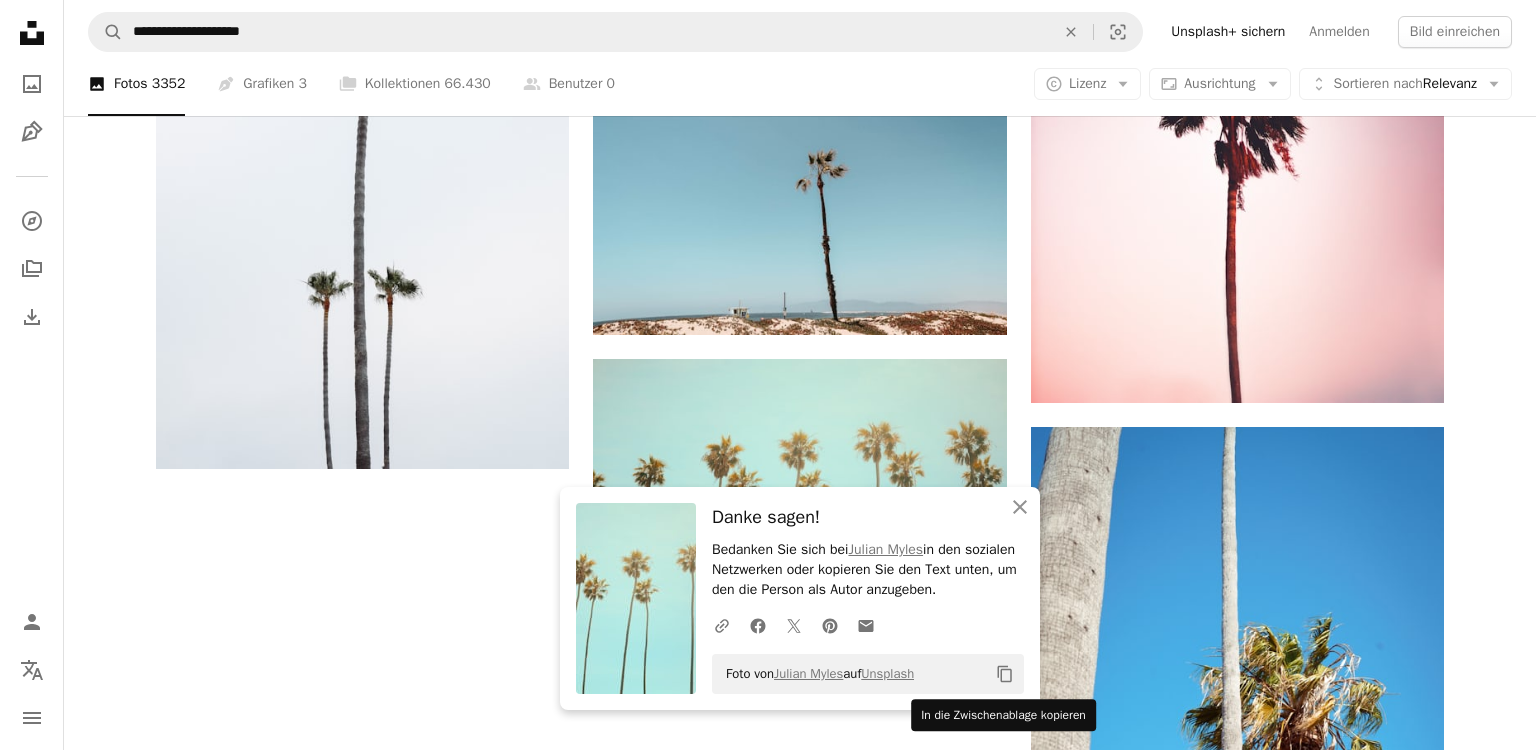 click on "Copy content" 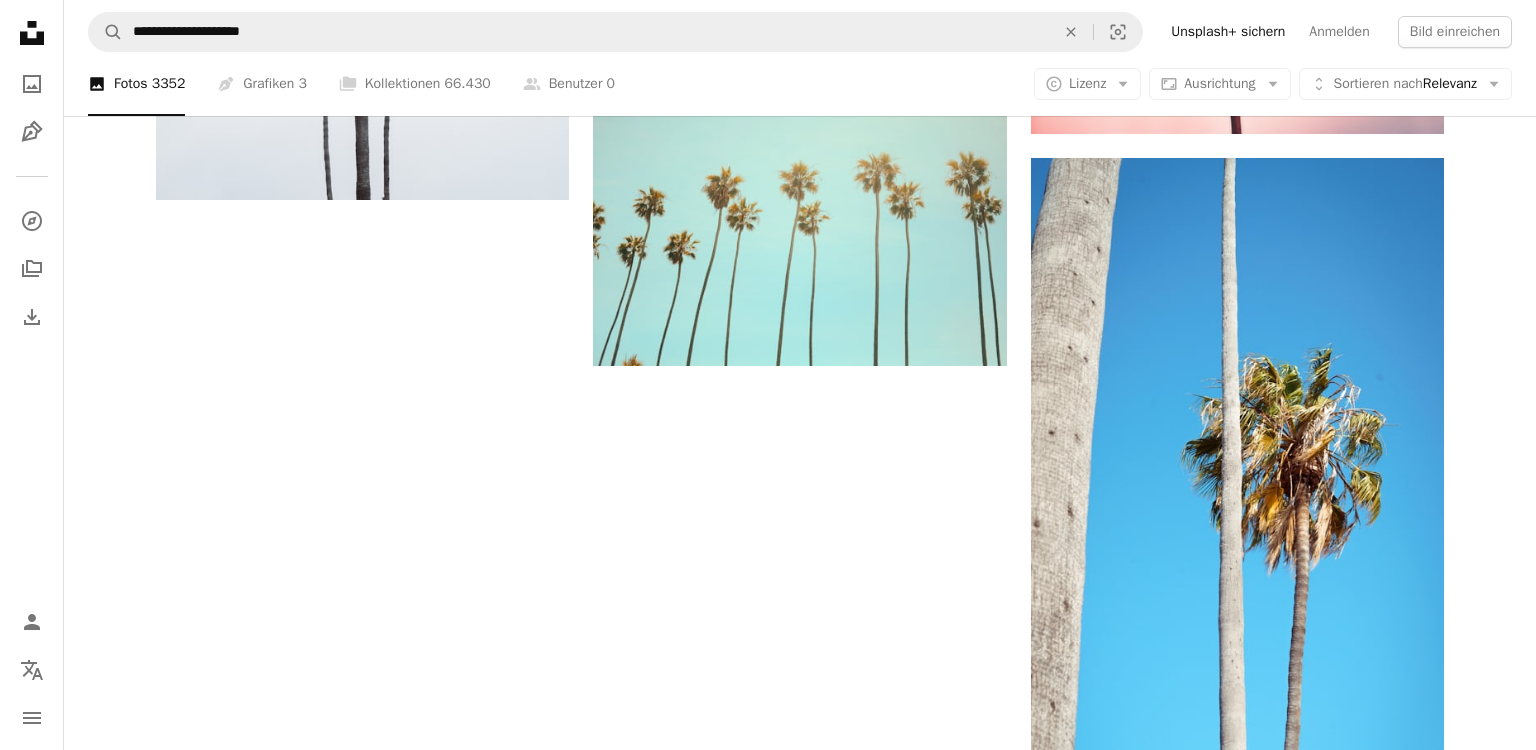 scroll, scrollTop: 3379, scrollLeft: 0, axis: vertical 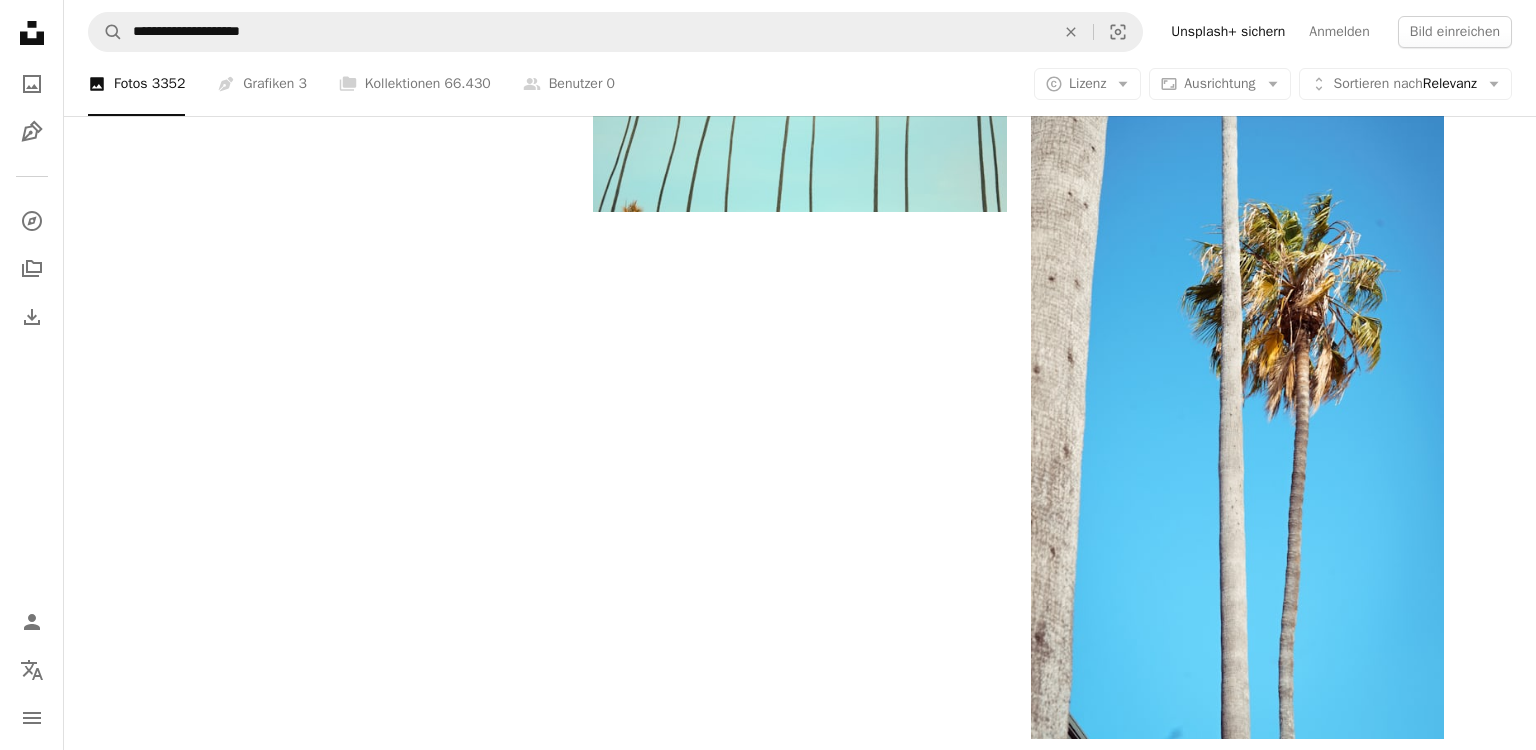 click on "Plus sign for Unsplash+ A heart A plus sign [FIRST] [LAST] Für  Unsplash+ A lock   Herunterladen Plus sign for Unsplash+ A heart A plus sign [FIRST] [LAST] Für  Unsplash+ A lock   Herunterladen A heart A plus sign [FIRST] [LAST] Für Anfragen verfügbar A checkmark inside of a circle Arrow pointing down A heart A plus sign [FIRST] [LAST] Arrow pointing down A heart A plus sign [FIRST] [LAST] Für Anfragen verfügbar A checkmark inside of a circle Arrow pointing down Plus sign for Unsplash+ A heart A plus sign [FIRST] [LAST] Für  Unsplash+ A lock   Herunterladen A heart A plus sign [FIRST] [LAST] Für Anfragen verfügbar A checkmark inside of a circle Arrow pointing down A heart A plus sign [FIRST] [LAST] Für Anfragen verfügbar A checkmark inside of a circle Arrow pointing down A heart A plus sign [FIRST] [LAST] Für Anfragen verfügbar A checkmark inside of a circle Arrow pointing down A heart A plus sign Für" at bounding box center [800, -1183] 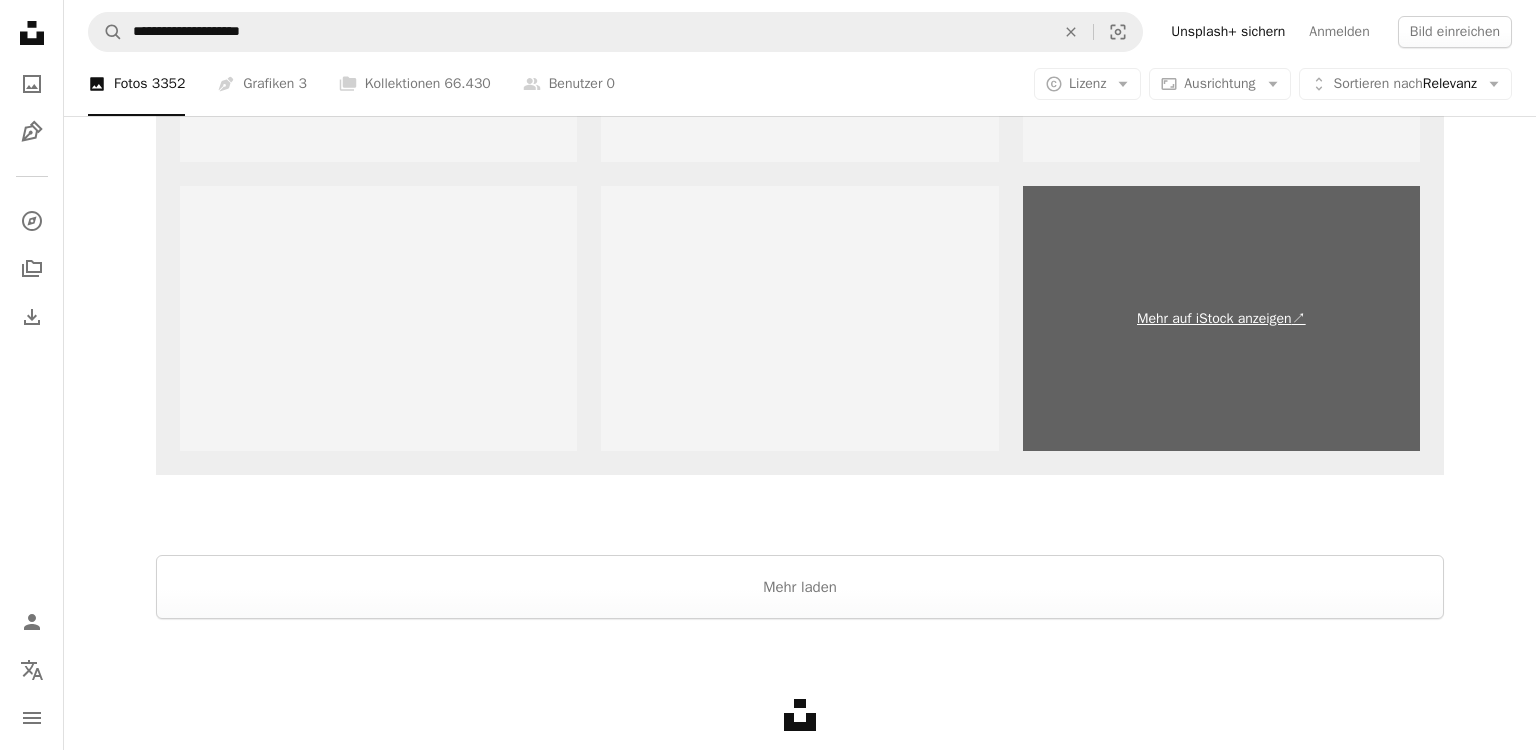 scroll, scrollTop: 4431, scrollLeft: 0, axis: vertical 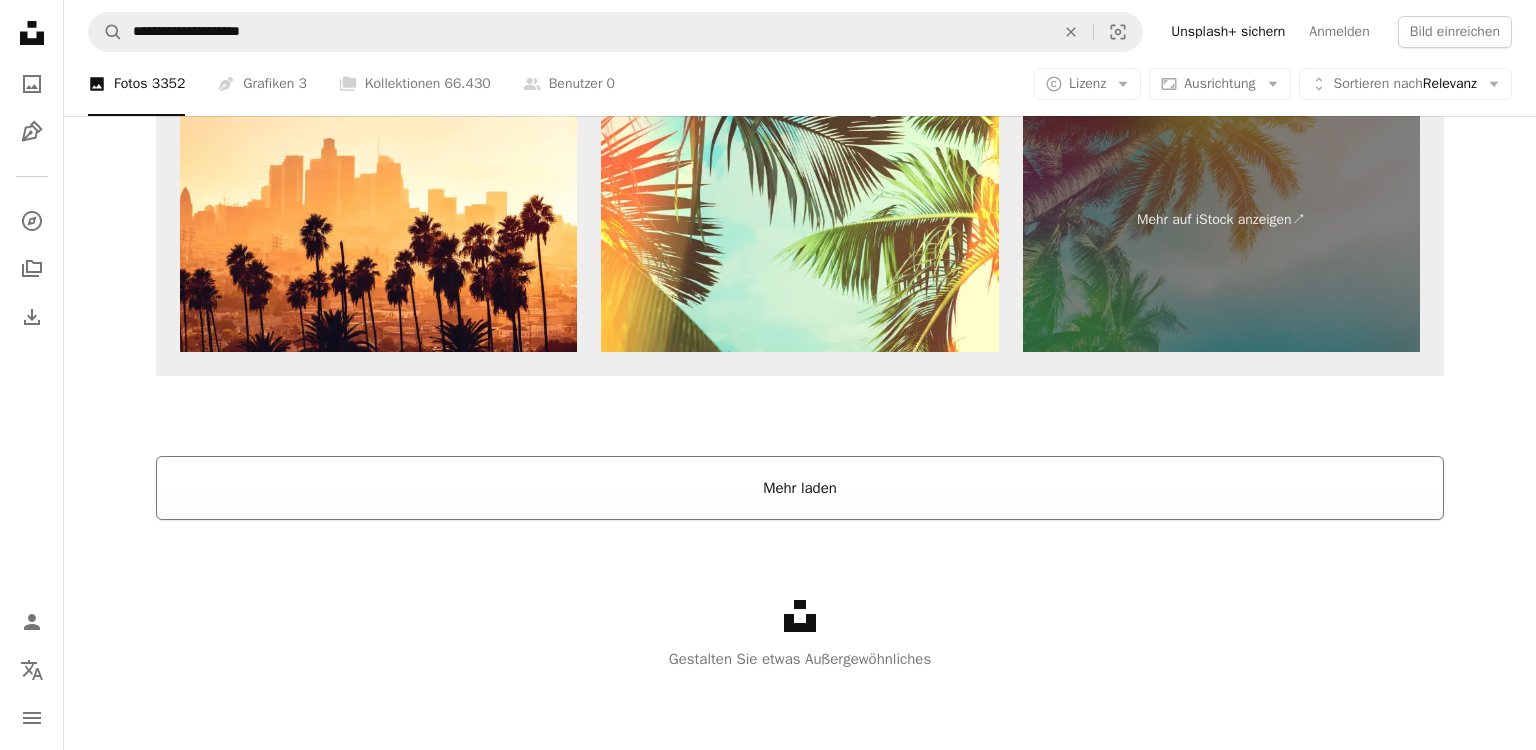 click on "Mehr laden" at bounding box center (800, 488) 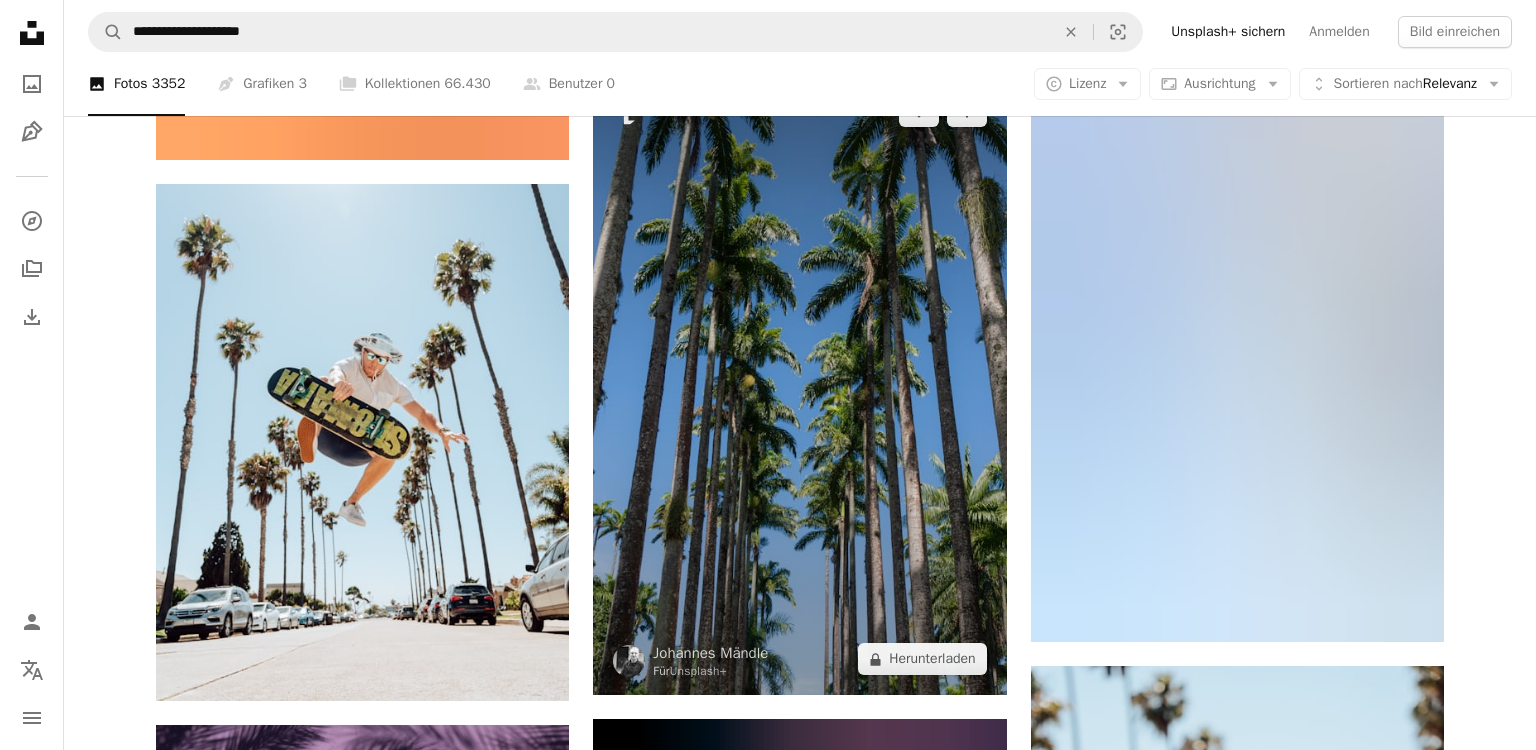 scroll, scrollTop: 7407, scrollLeft: 0, axis: vertical 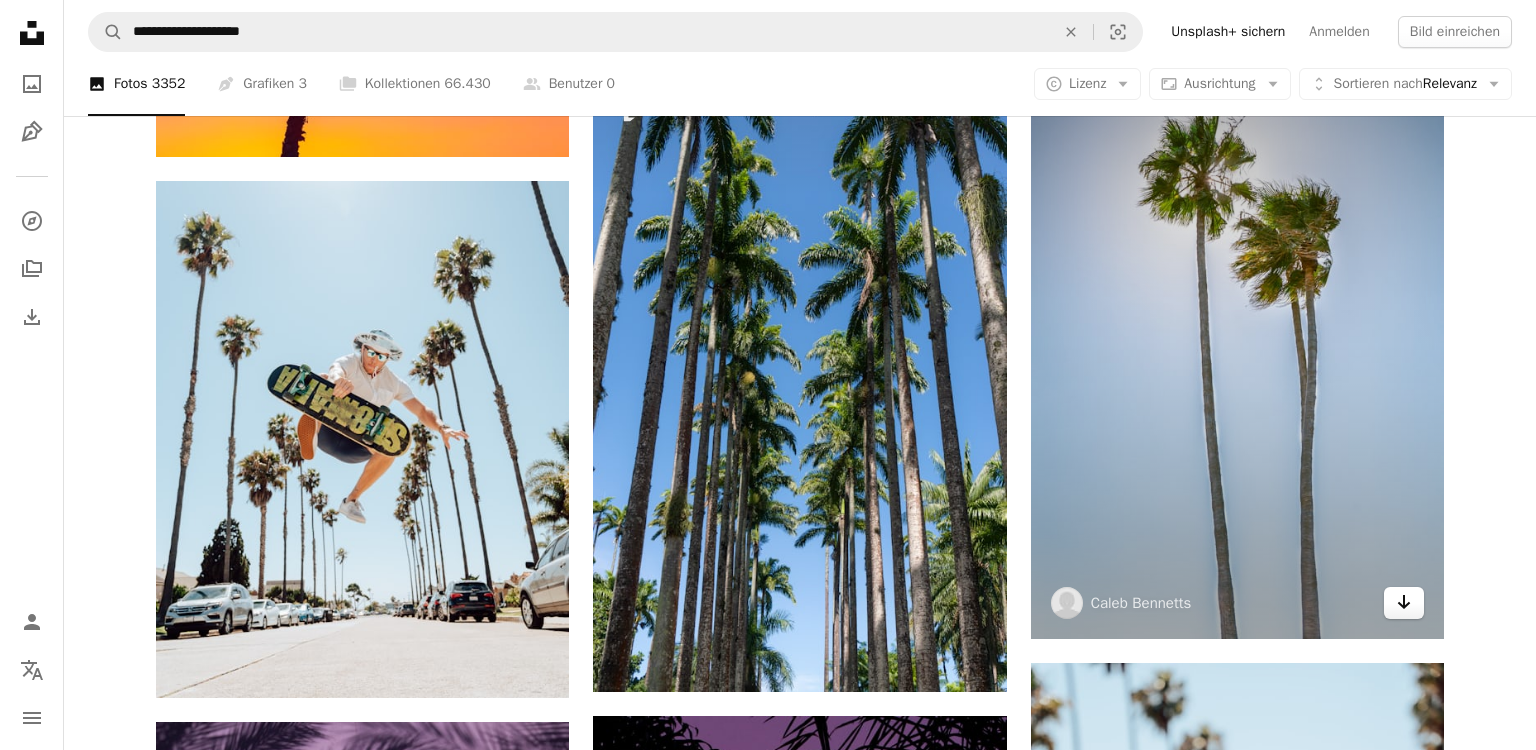 click 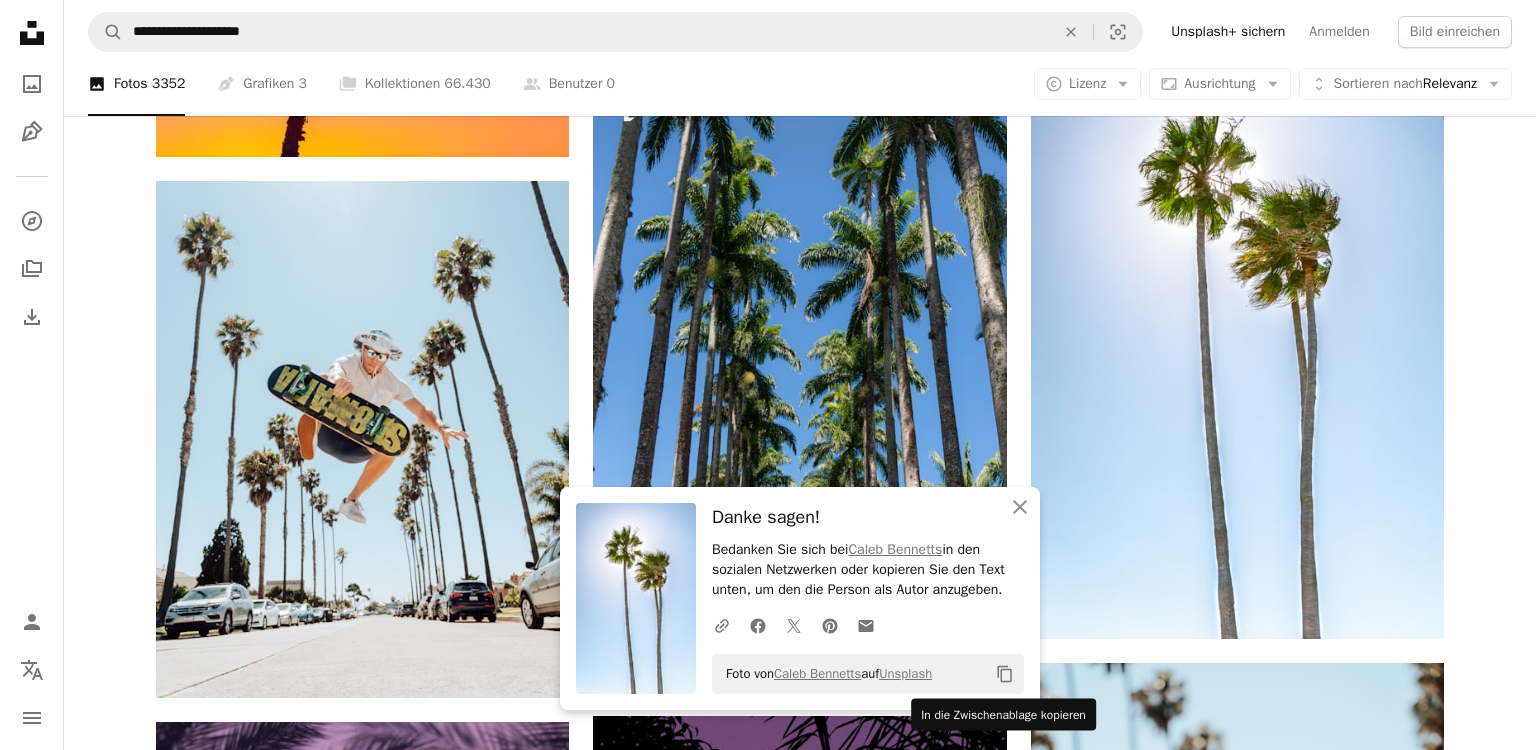 click 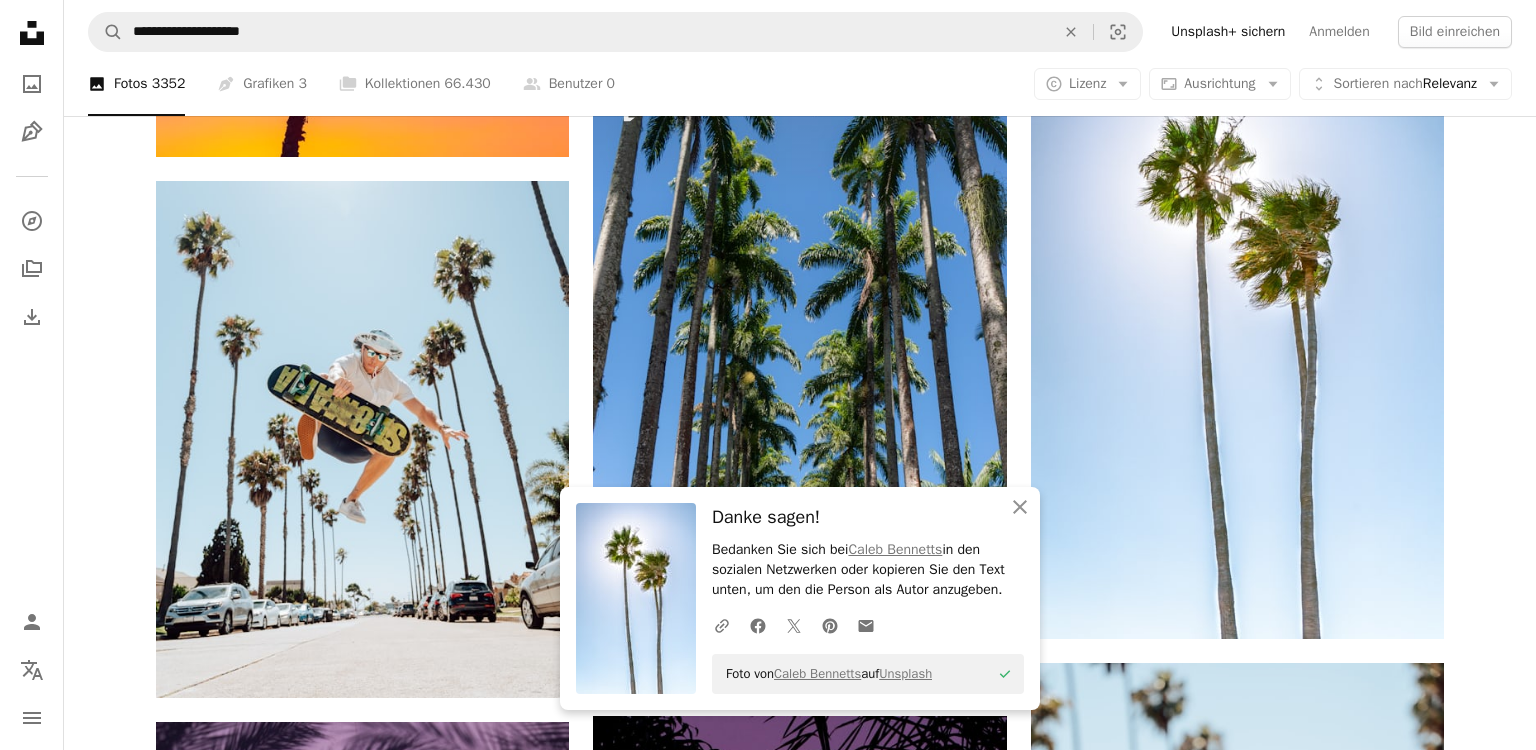 click on "Plus sign for Unsplash+ A heart A plus sign [FIRST] [LAST] Für  Unsplash+ A lock   Herunterladen Plus sign for Unsplash+ A heart A plus sign [FIRST] [LAST] Für  Unsplash+ A lock   Herunterladen A heart A plus sign [FIRST] [LAST] Für Anfragen verfügbar A checkmark inside of a circle Arrow pointing down A heart A plus sign [FIRST] [LAST] Arrow pointing down A heart A plus sign [FIRST] [LAST] Für Anfragen verfügbar A checkmark inside of a circle Arrow pointing down Plus sign for Unsplash+ A heart A plus sign [FIRST] [LAST] Für  Unsplash+ A lock   Herunterladen Plus sign for Unsplash+ A heart A plus sign [FIRST] [LAST] Für  Unsplash+ A lock   Herunterladen A heart A plus sign [FIRST] [LAST] Arrow pointing down A heart A plus sign [FIRST] [LAST] Für Anfragen verfügbar A checkmark inside of a circle Arrow pointing down A heart A plus sign [FIRST] [LAST] Arrow pointing down Squarespace: get customers and grow Get Started A heart A plus sign [FIRST] [LAST] Arrow pointing down A heart A plus sign A heart" at bounding box center [800, -1623] 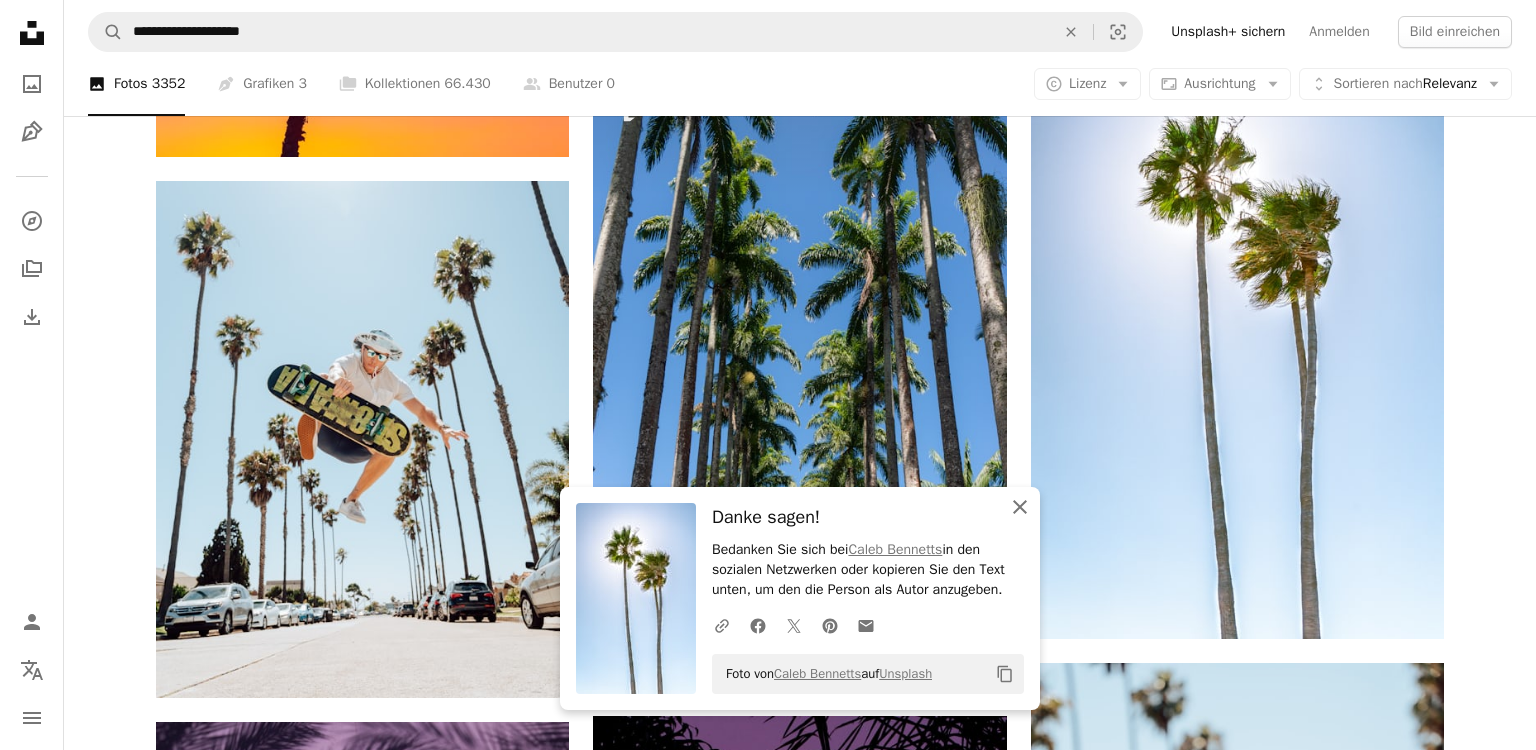 click on "An X shape" 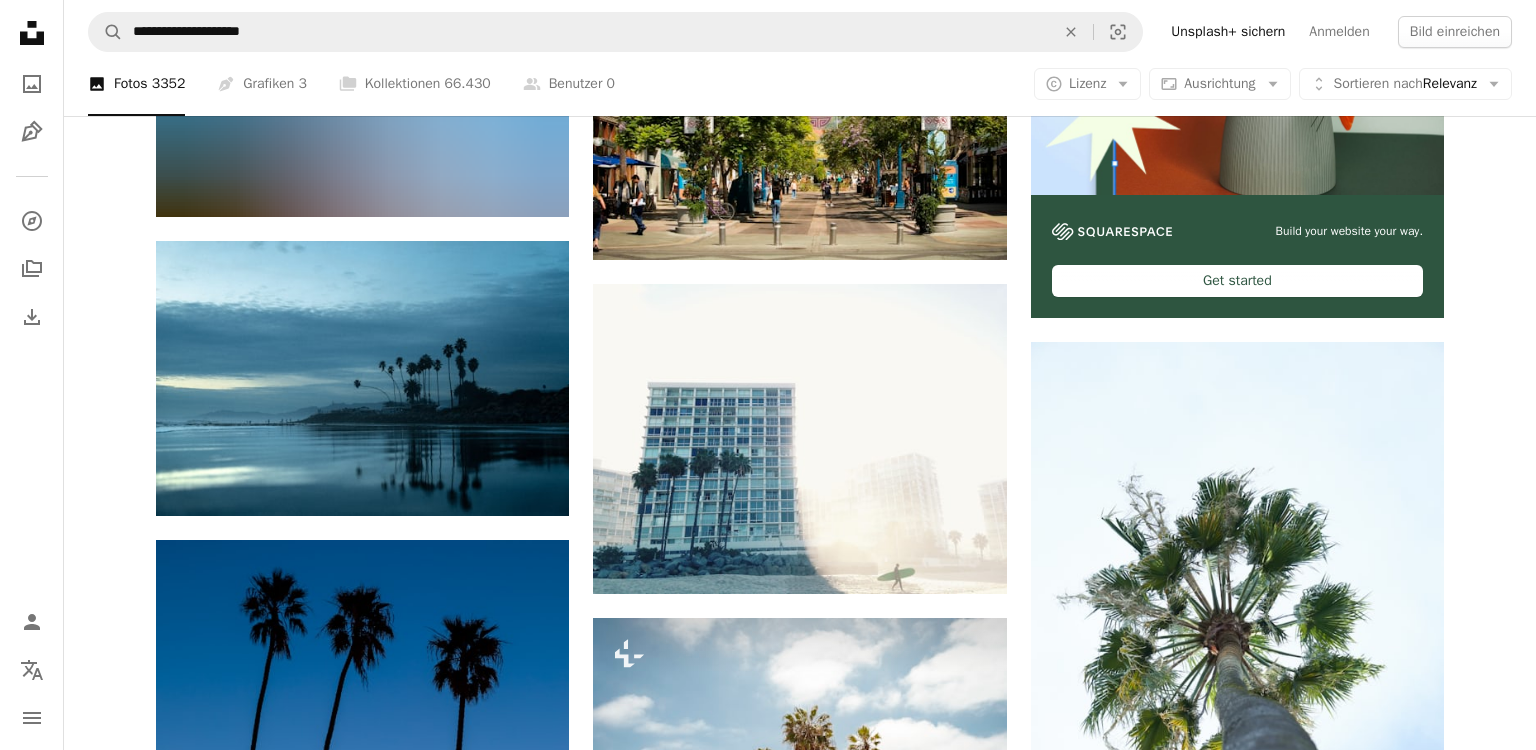 scroll, scrollTop: 9836, scrollLeft: 0, axis: vertical 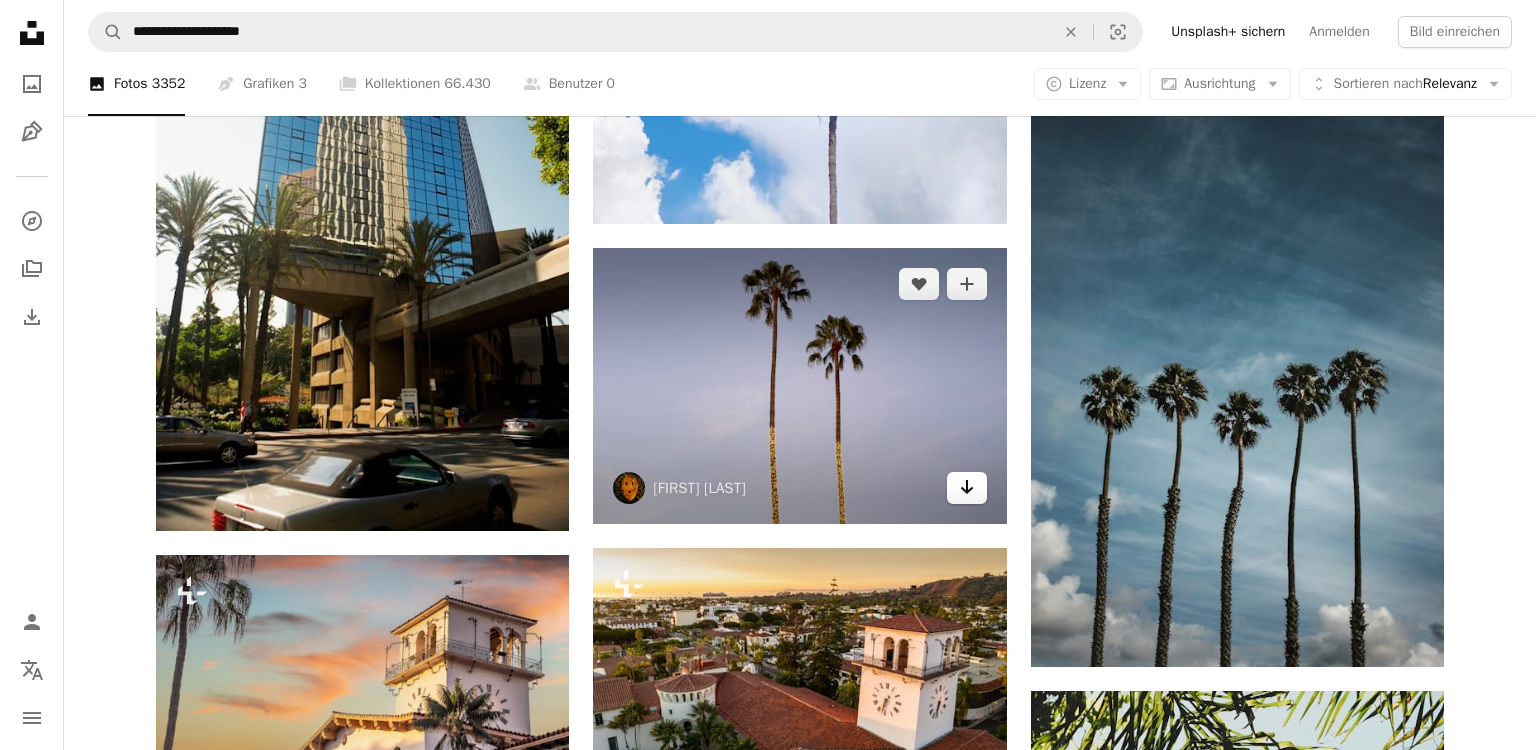 click 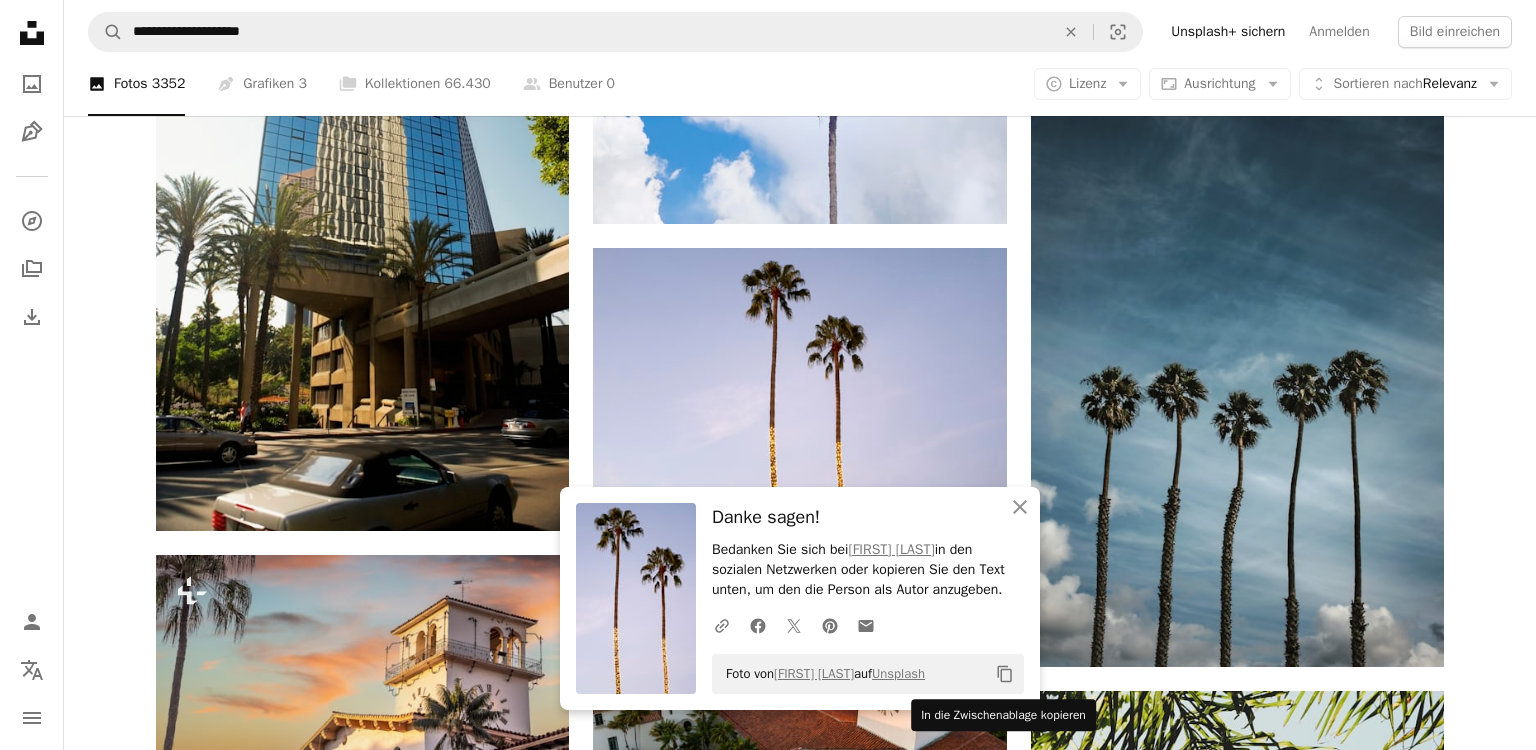 click on "Copy content" 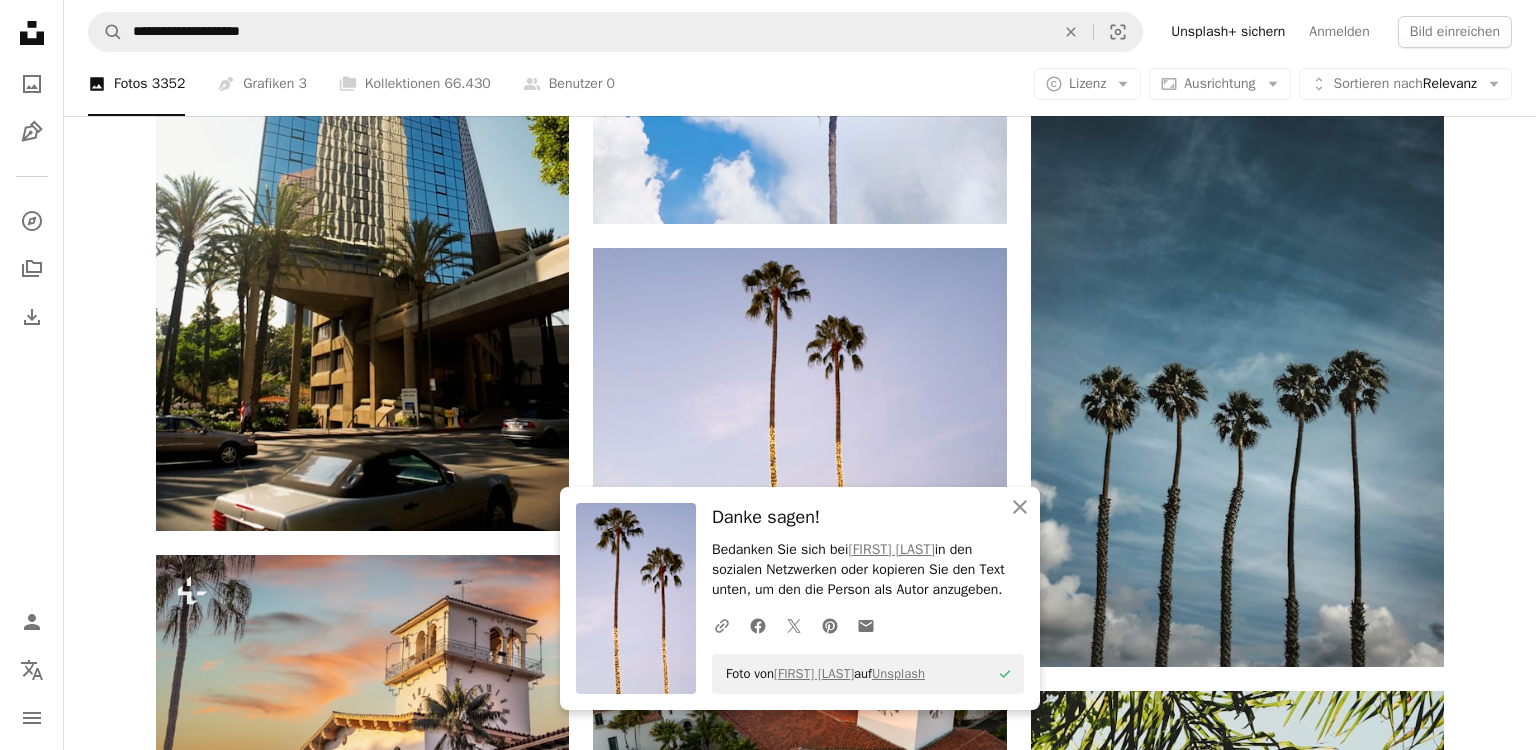 click on "Plus sign for Unsplash+ A heart A plus sign [FIRST] [LAST] Für  Unsplash+ A lock   Herunterladen Plus sign for Unsplash+ A heart A plus sign [FIRST] [LAST] Für  Unsplash+ A lock   Herunterladen A heart A plus sign [FIRST] [LAST] Für Anfragen verfügbar A checkmark inside of a circle Arrow pointing down A heart A plus sign [FIRST] [LAST] Arrow pointing down A heart A plus sign [FIRST] [LAST] Für Anfragen verfügbar A checkmark inside of a circle Arrow pointing down Plus sign for Unsplash+ A heart A plus sign [FIRST] [LAST] Für  Unsplash+ A lock   Herunterladen Plus sign for Unsplash+ A heart A plus sign [FIRST] [LAST] Für  Unsplash+ A lock   Herunterladen A heart A plus sign [FIRST] [LAST] Arrow pointing down A heart A plus sign [FIRST] [LAST] Für Anfragen verfügbar A checkmark inside of a circle Arrow pointing down A heart A plus sign [FIRST] [LAST] Arrow pointing down Squarespace: get customers and grow Get Started A heart A plus sign [FIRST] [LAST] Arrow pointing down A heart A plus sign A heart" at bounding box center (800, -4456) 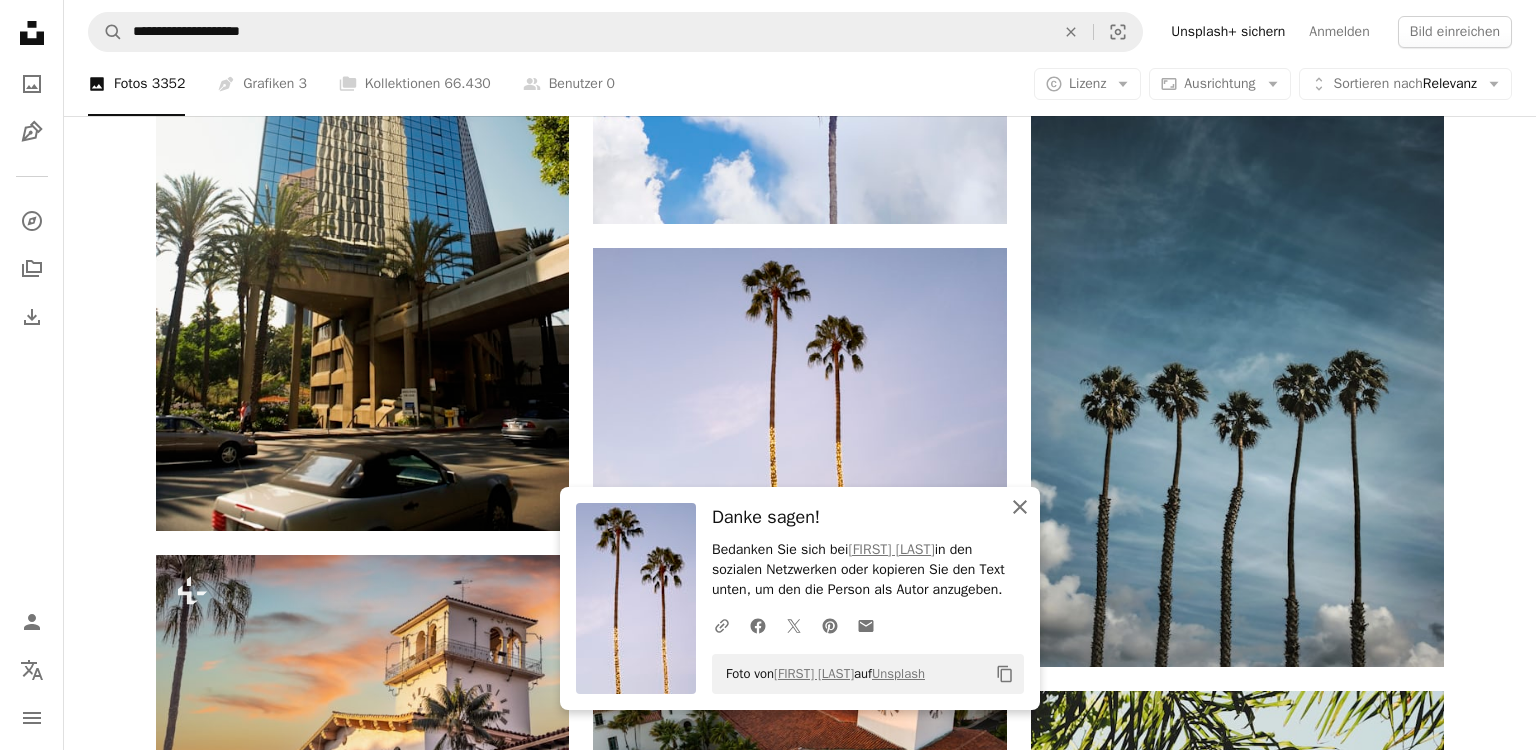 click 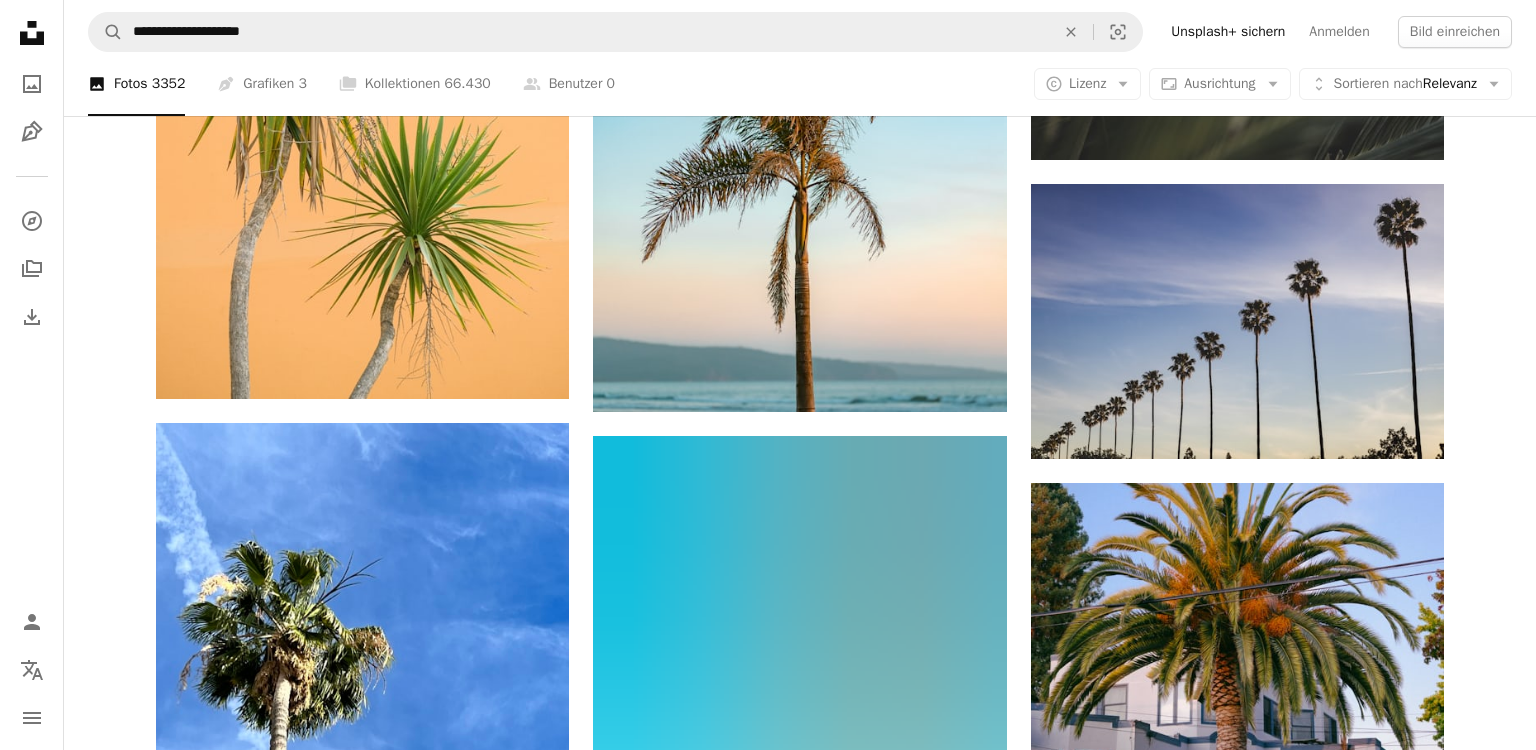 scroll, scrollTop: 17333, scrollLeft: 0, axis: vertical 